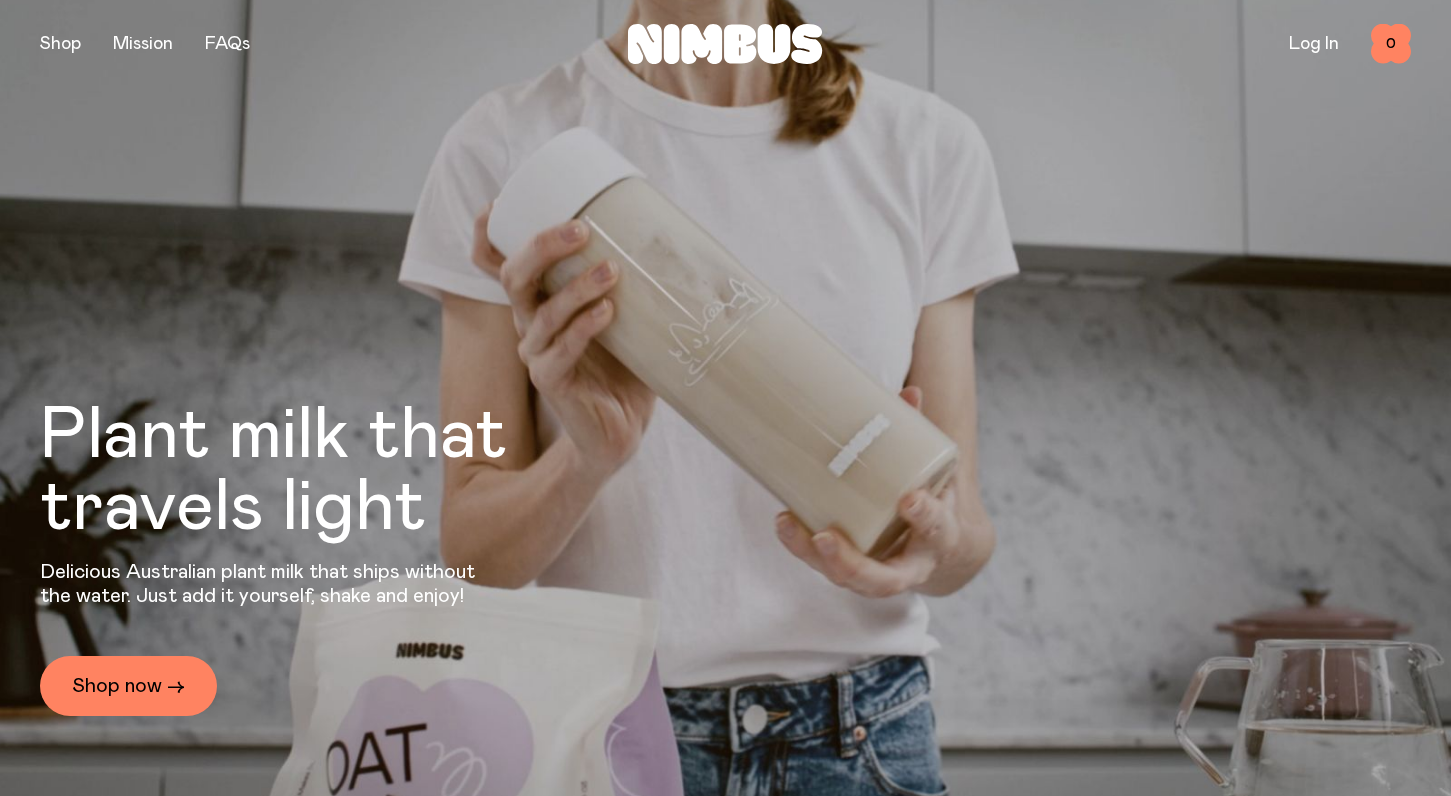 scroll, scrollTop: 0, scrollLeft: 0, axis: both 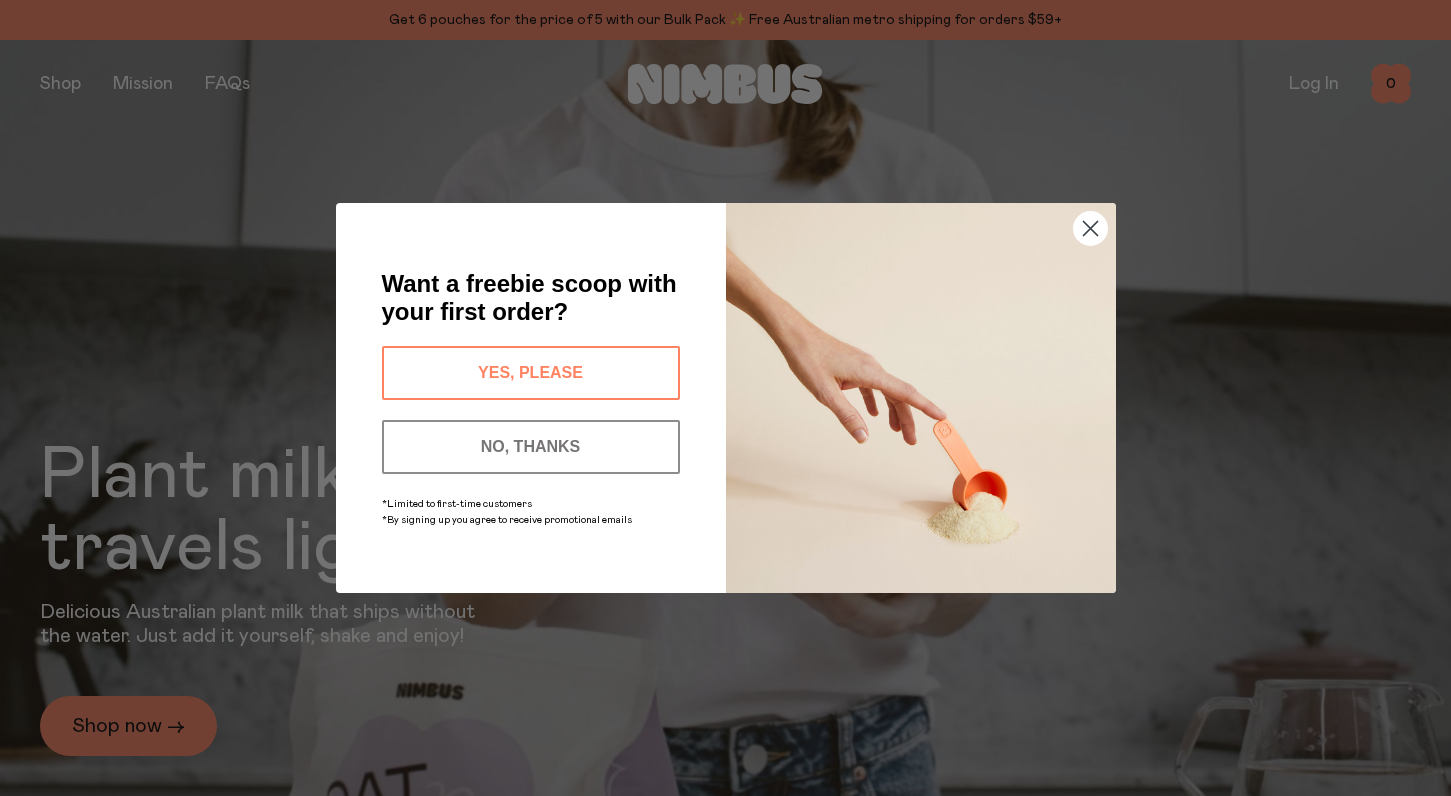 click 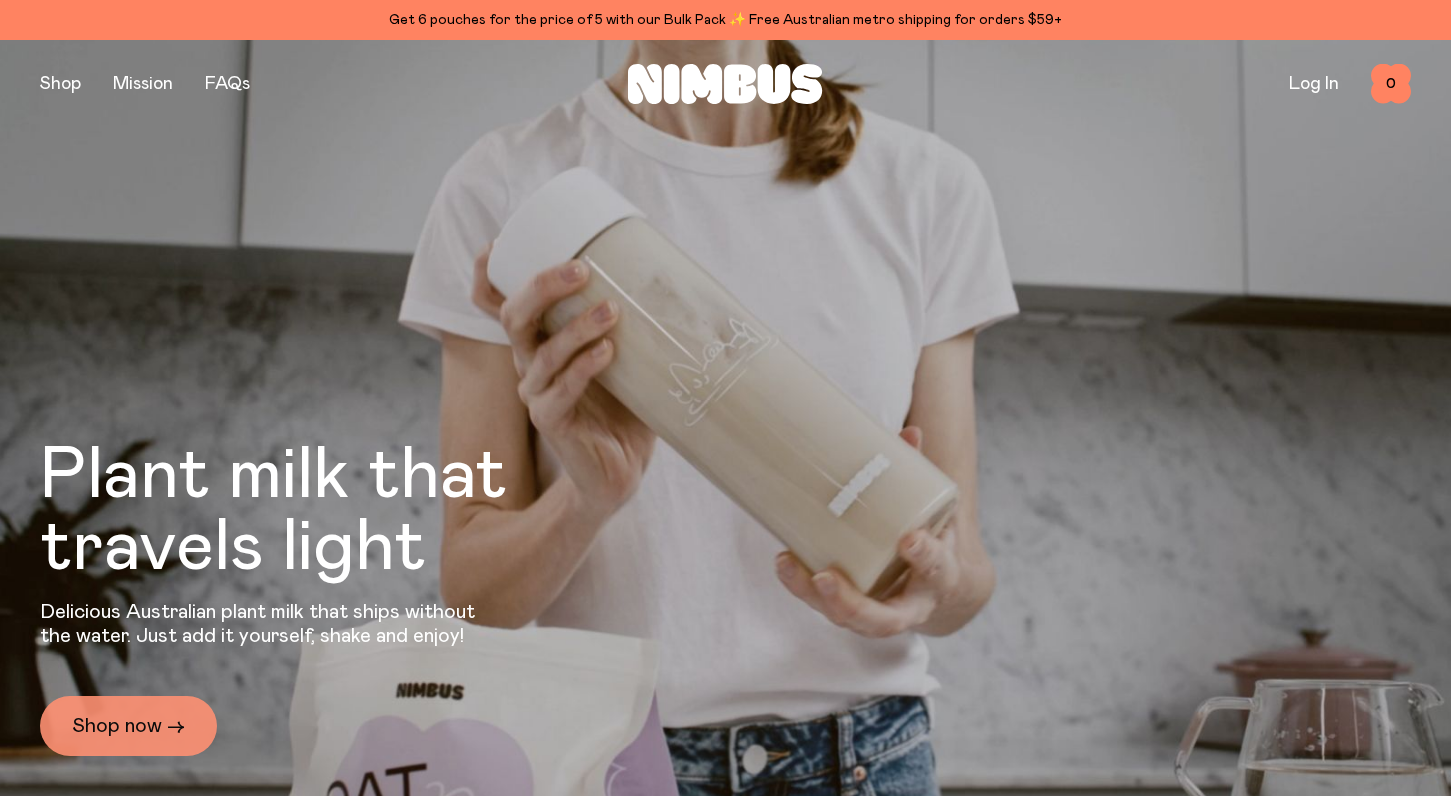 click on "Shop now →" at bounding box center [128, 726] 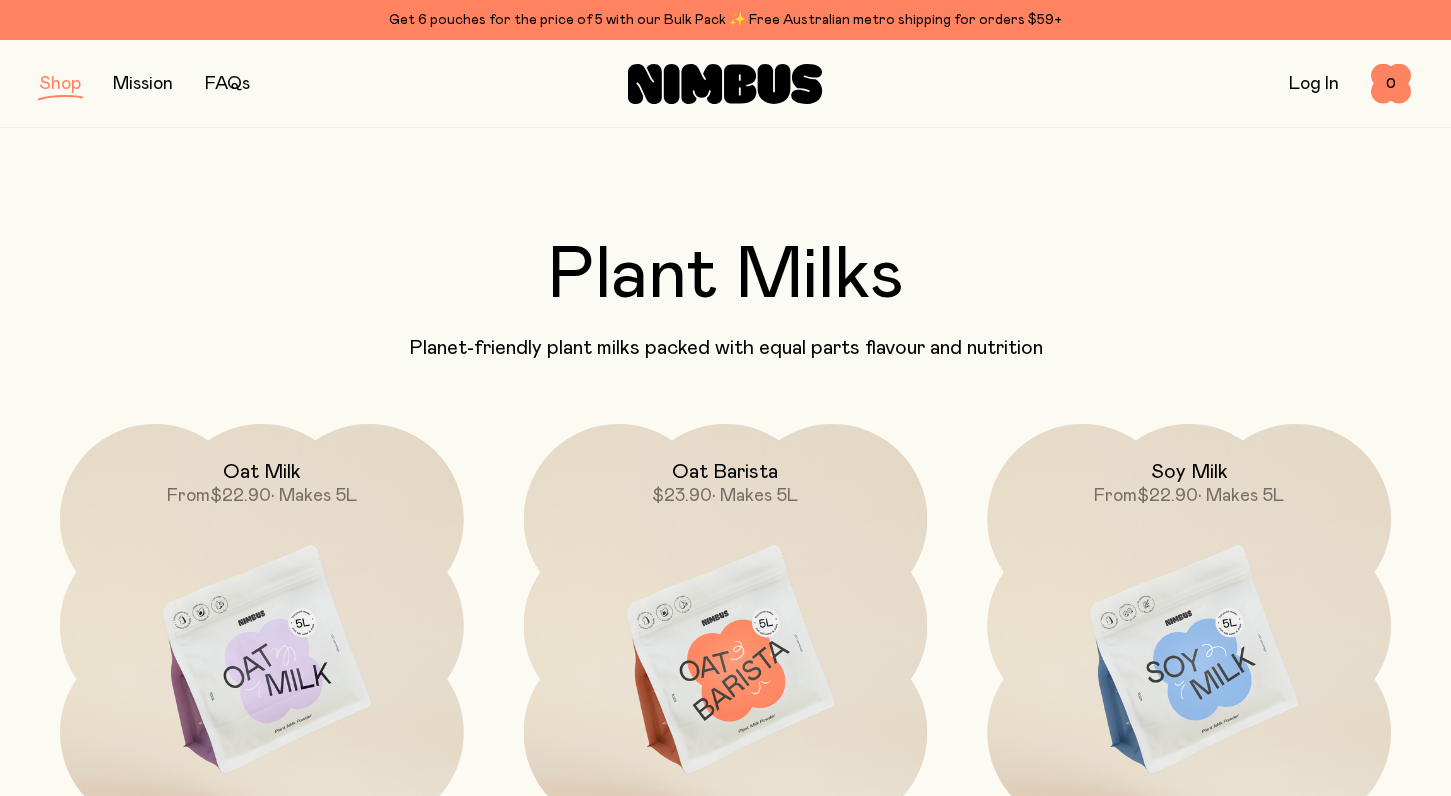 scroll, scrollTop: 0, scrollLeft: 0, axis: both 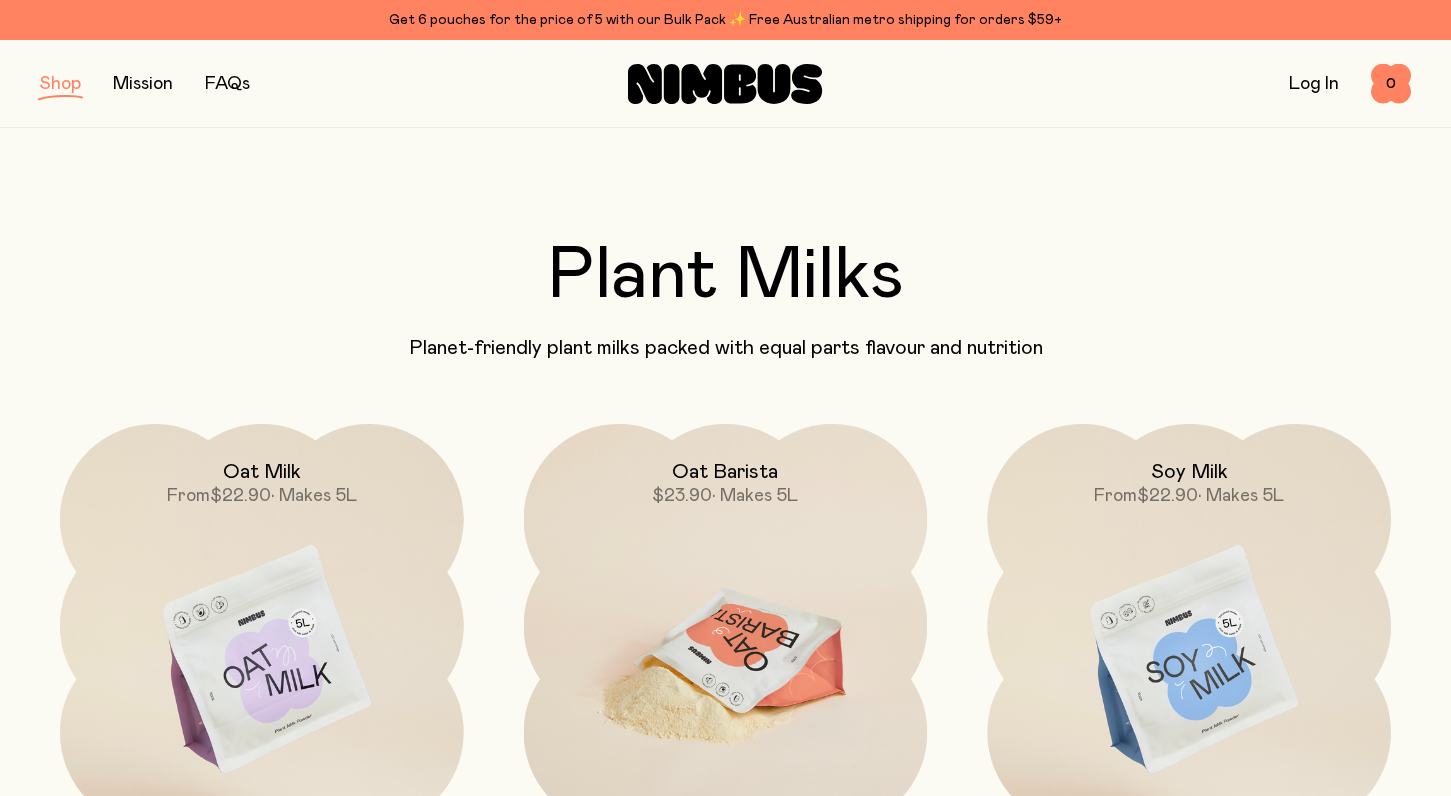 click on "Oat Barista" at bounding box center [725, 472] 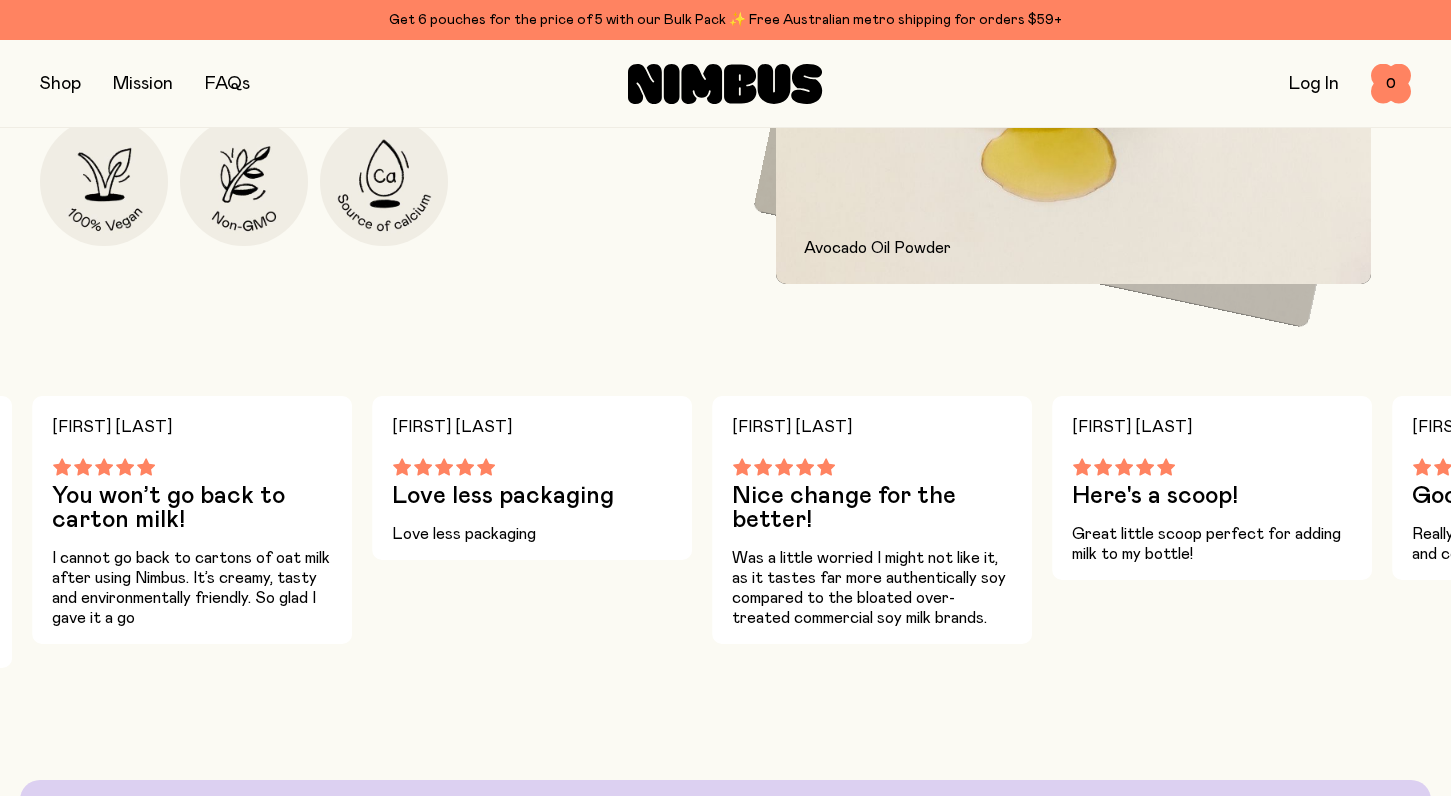 scroll, scrollTop: 1175, scrollLeft: 0, axis: vertical 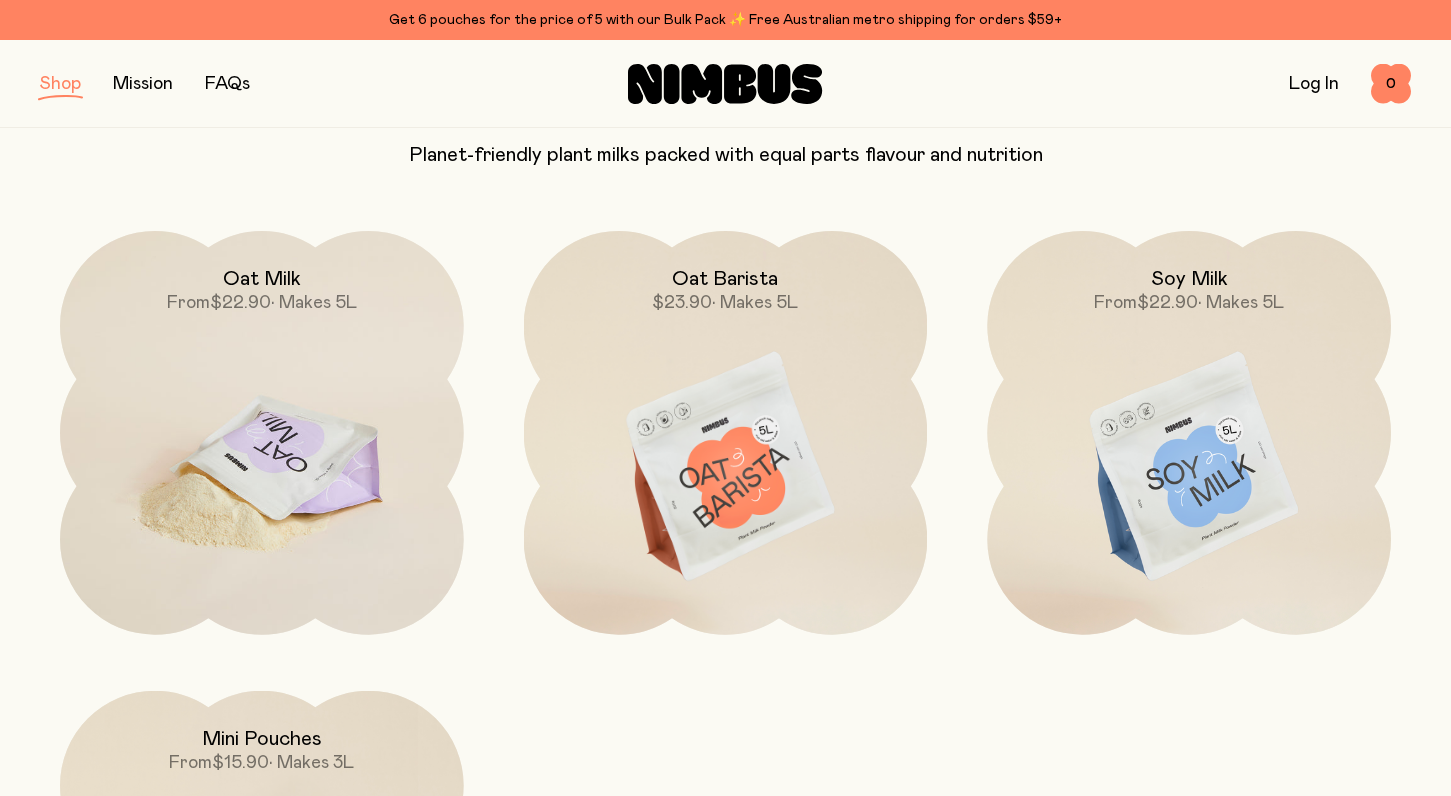 click on "Oat Milk" at bounding box center [262, 279] 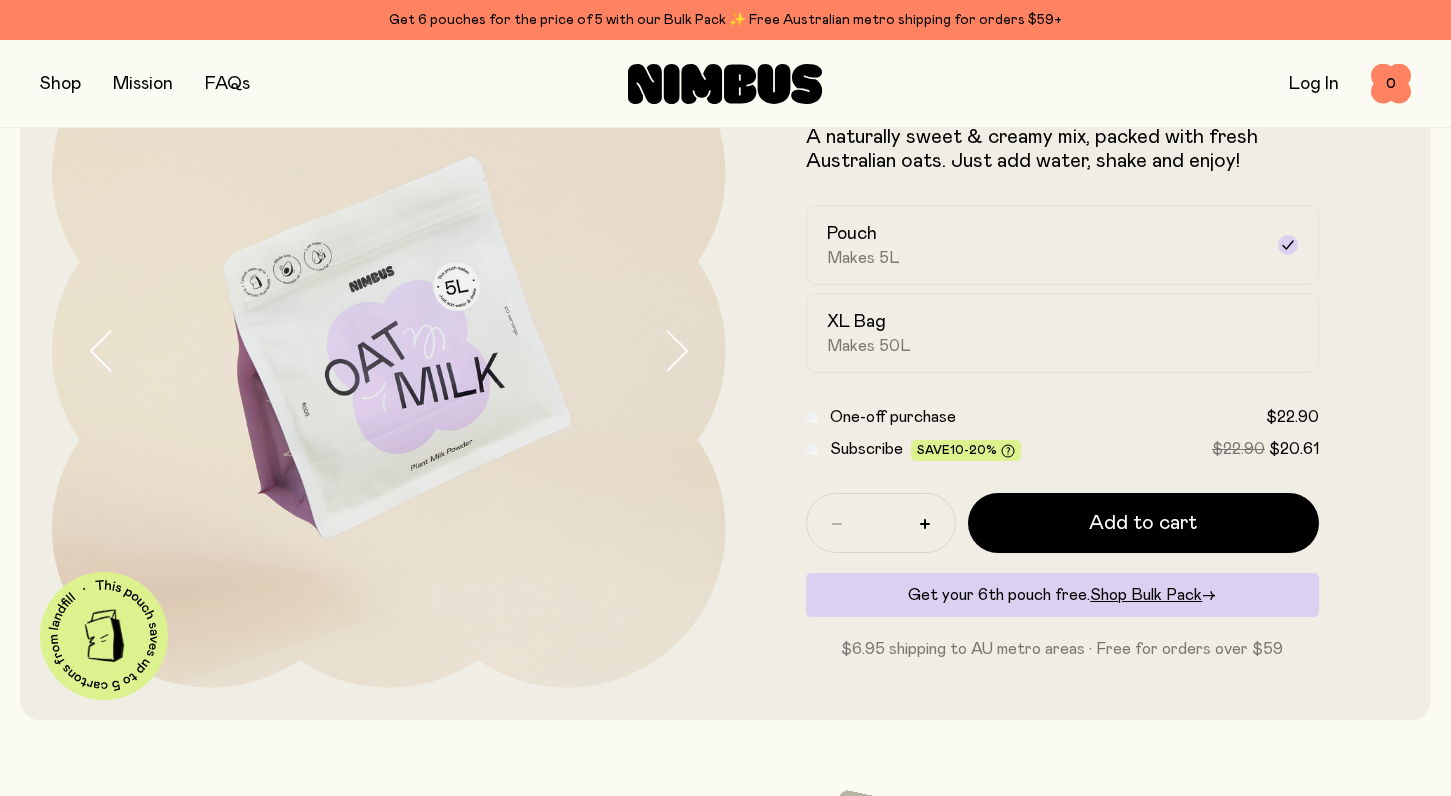 scroll, scrollTop: 122, scrollLeft: 0, axis: vertical 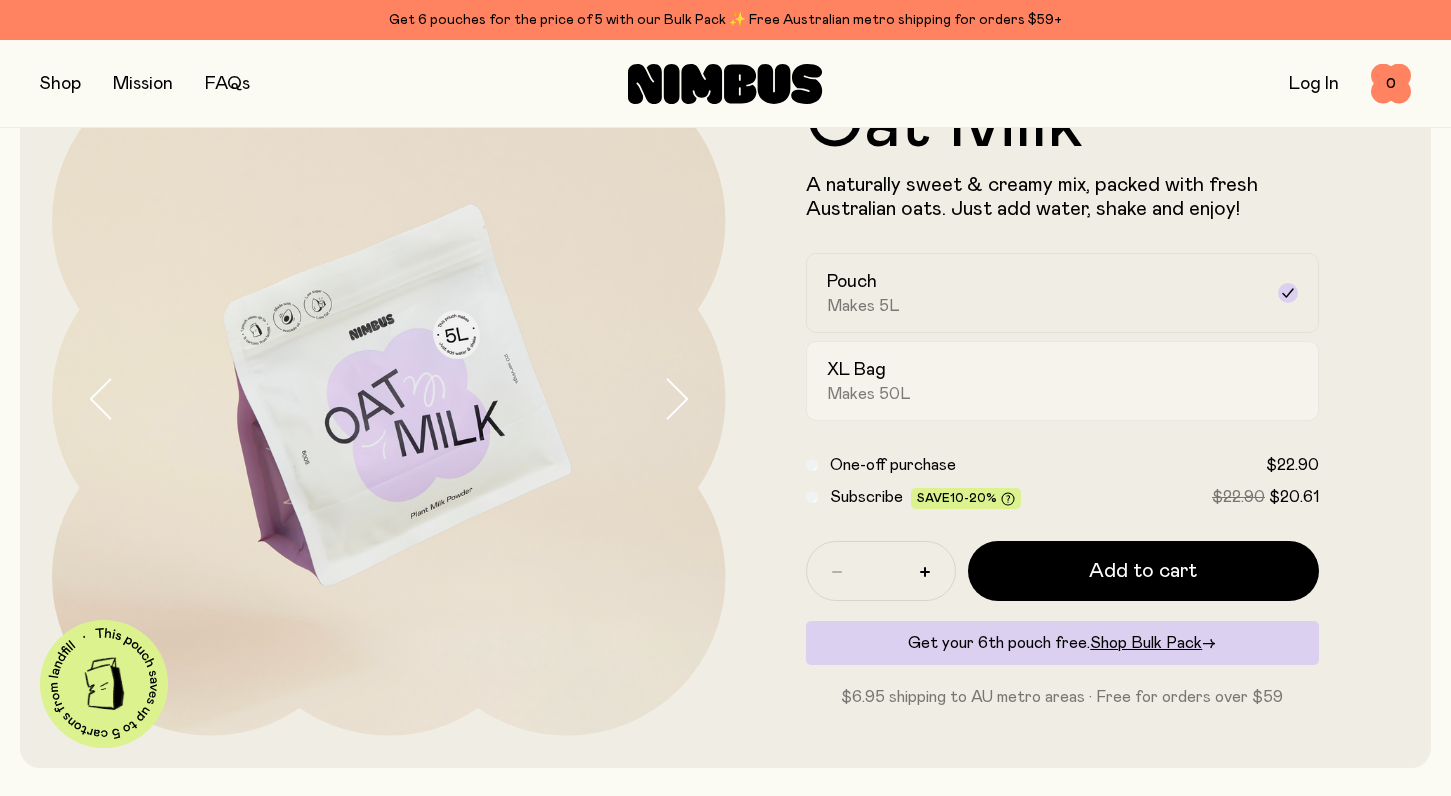 click on "Makes 50L" at bounding box center [869, 394] 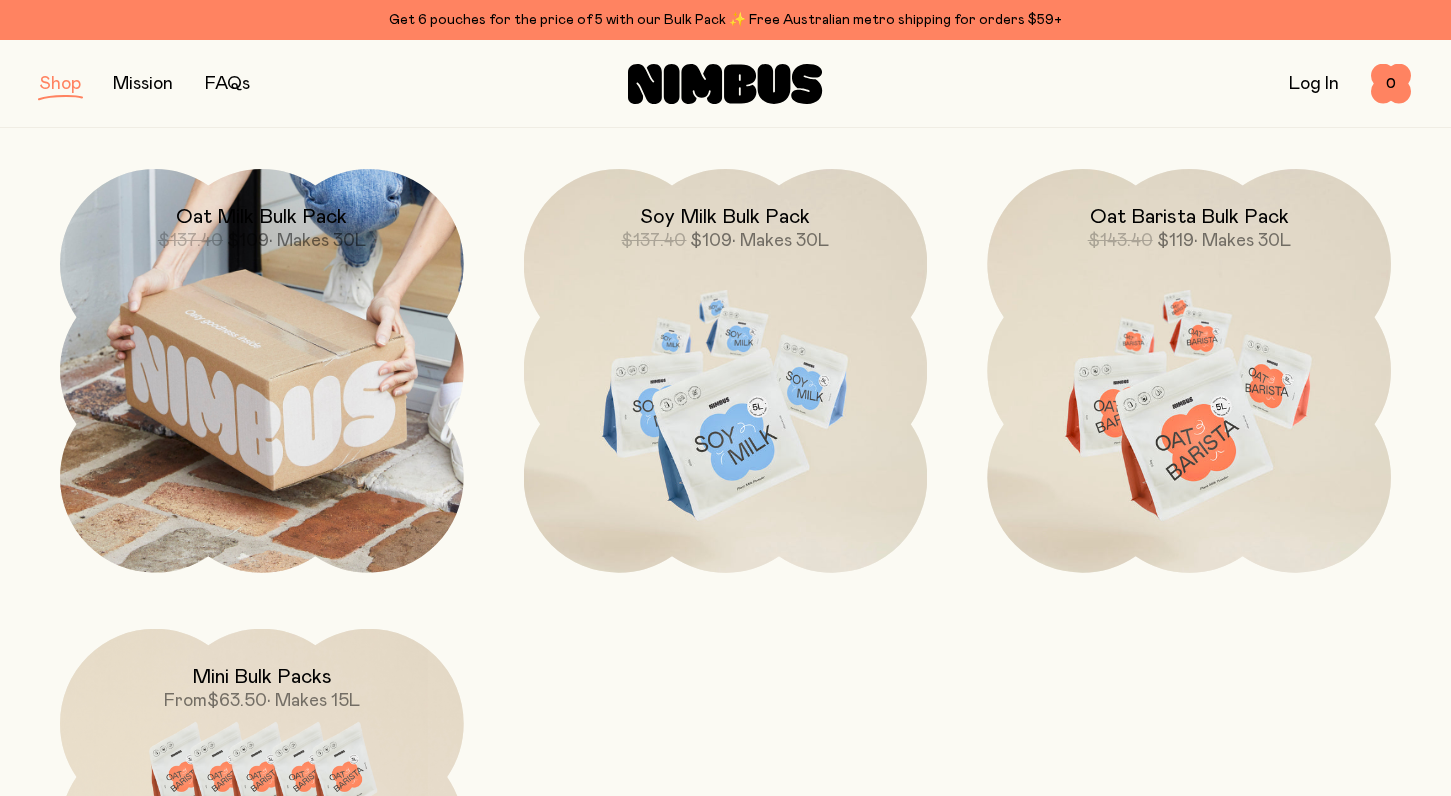 scroll, scrollTop: 1875, scrollLeft: 0, axis: vertical 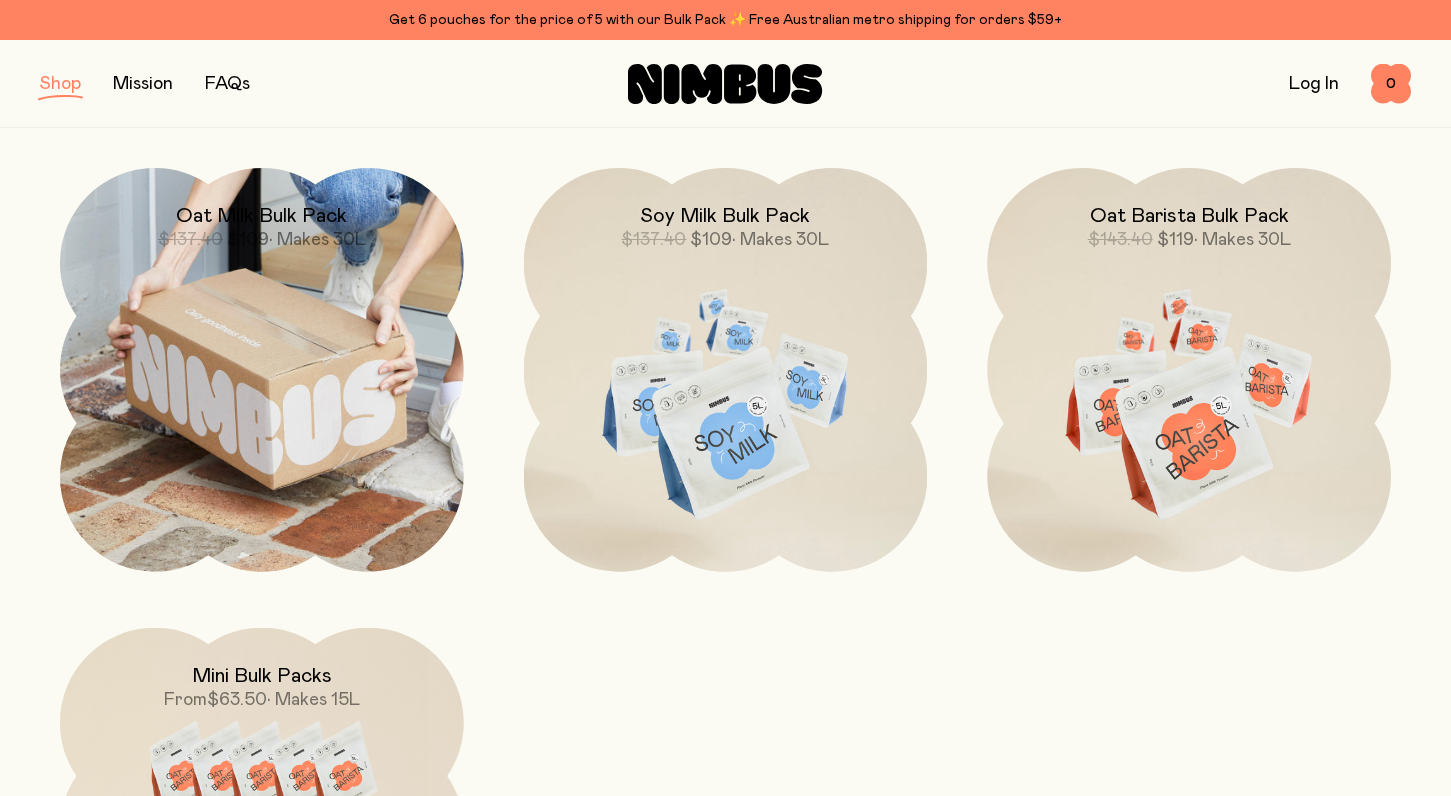 click at bounding box center [262, 370] 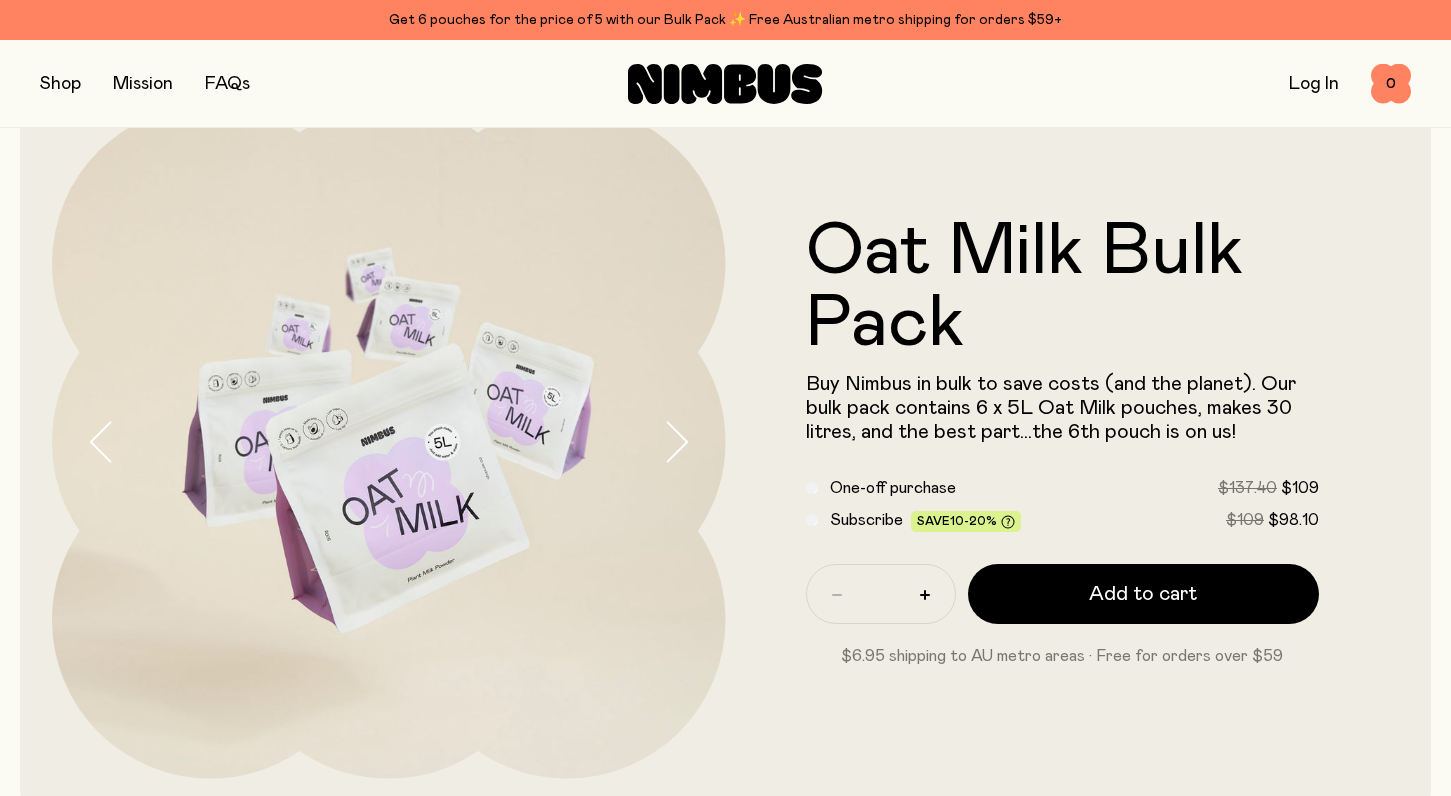 scroll, scrollTop: 97, scrollLeft: 0, axis: vertical 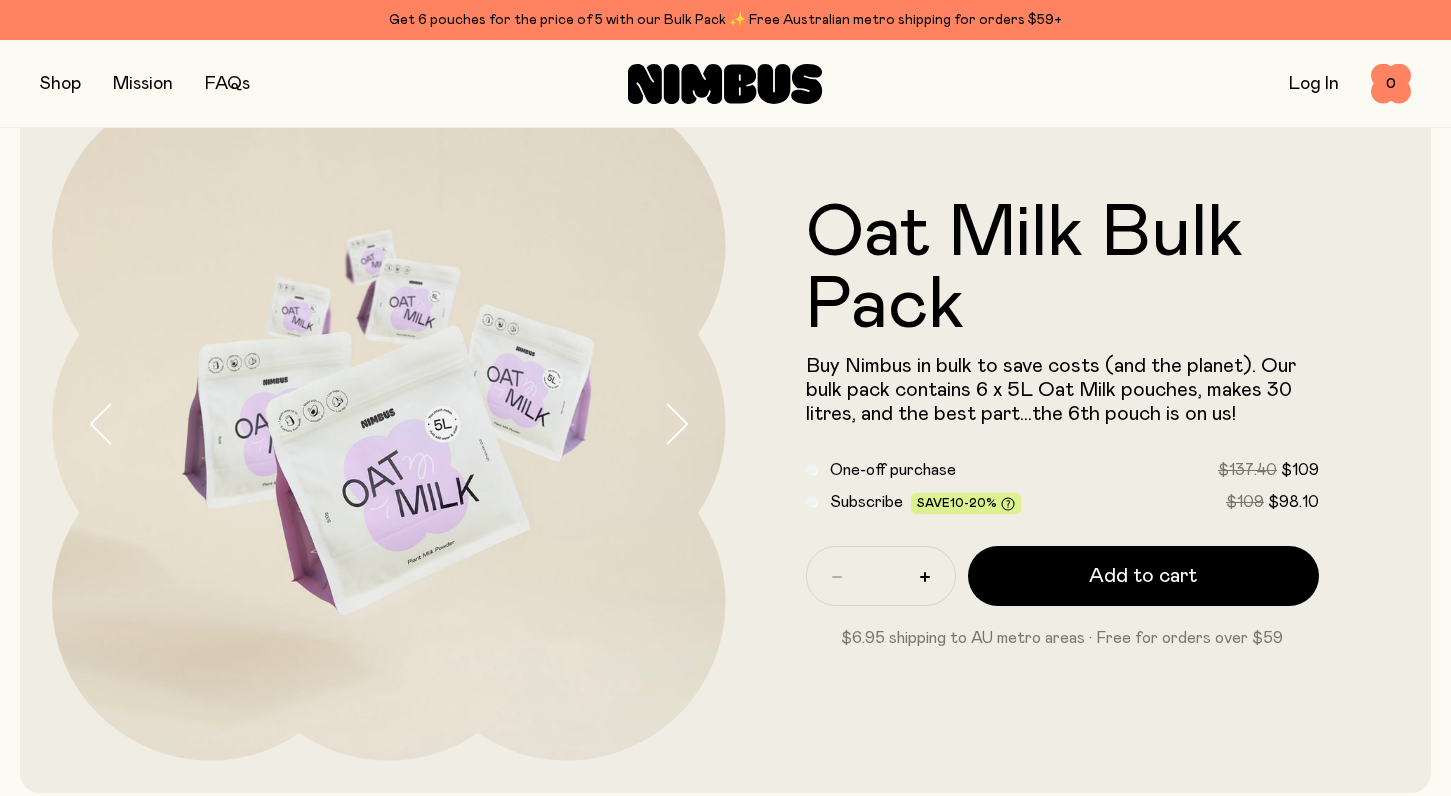 click 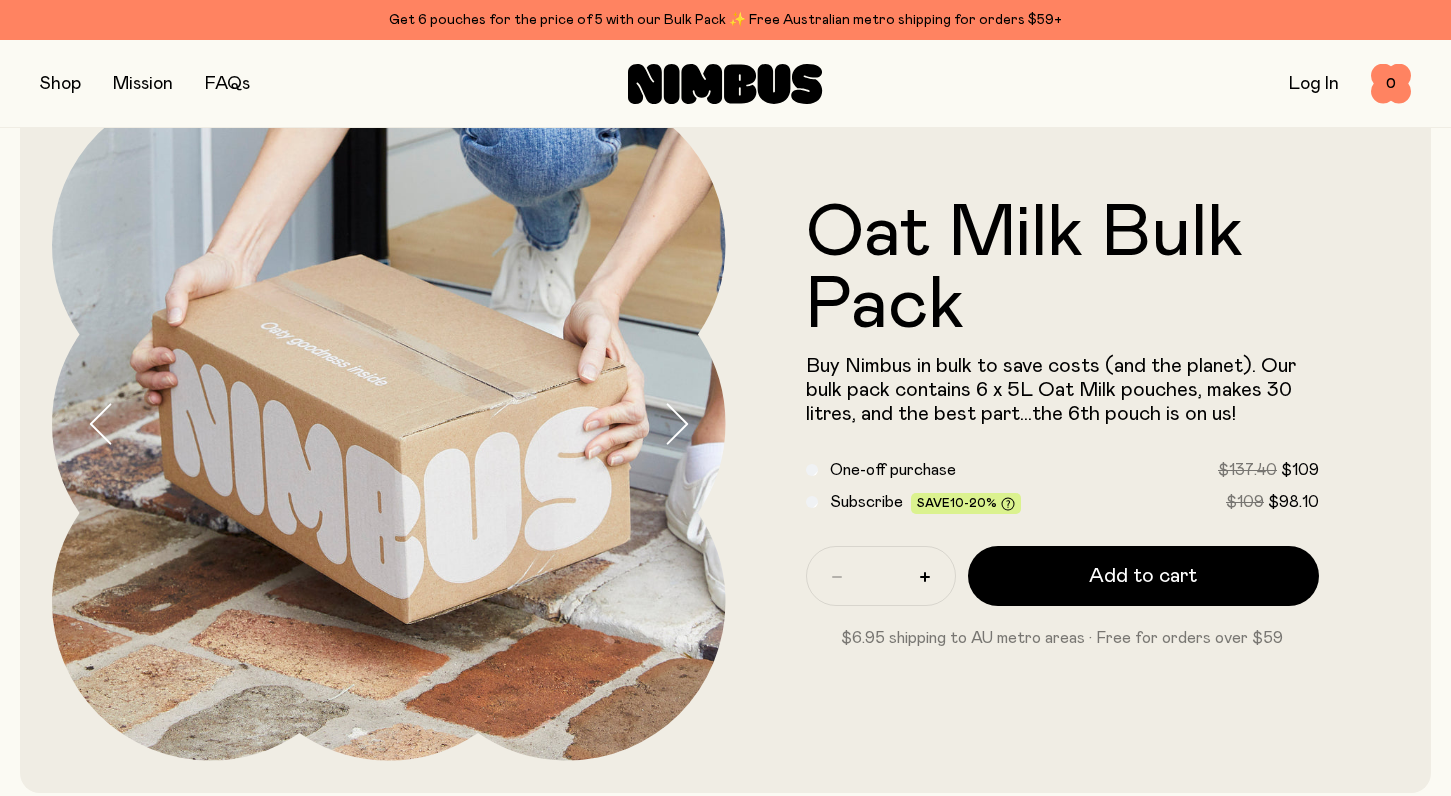 click 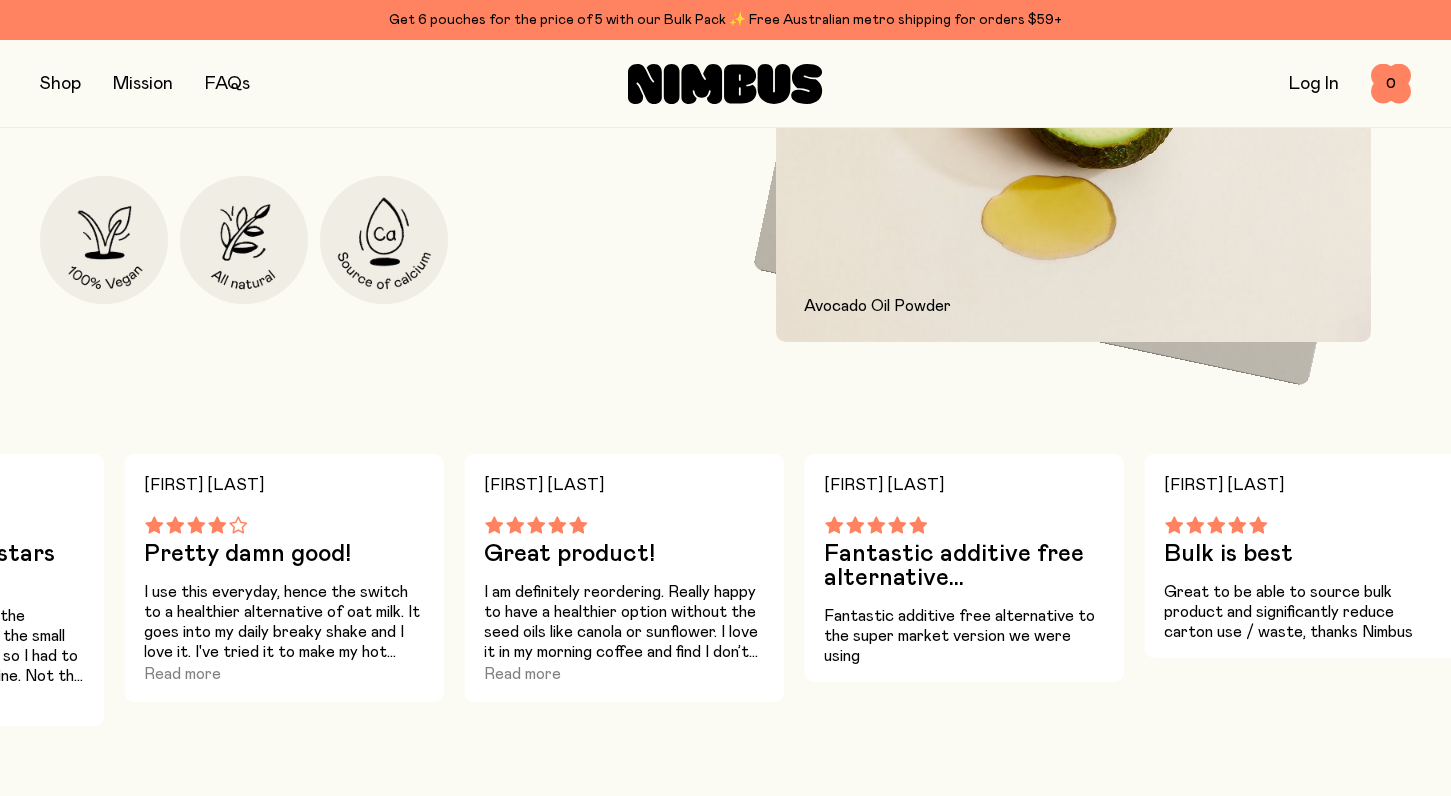 scroll, scrollTop: 1110, scrollLeft: 0, axis: vertical 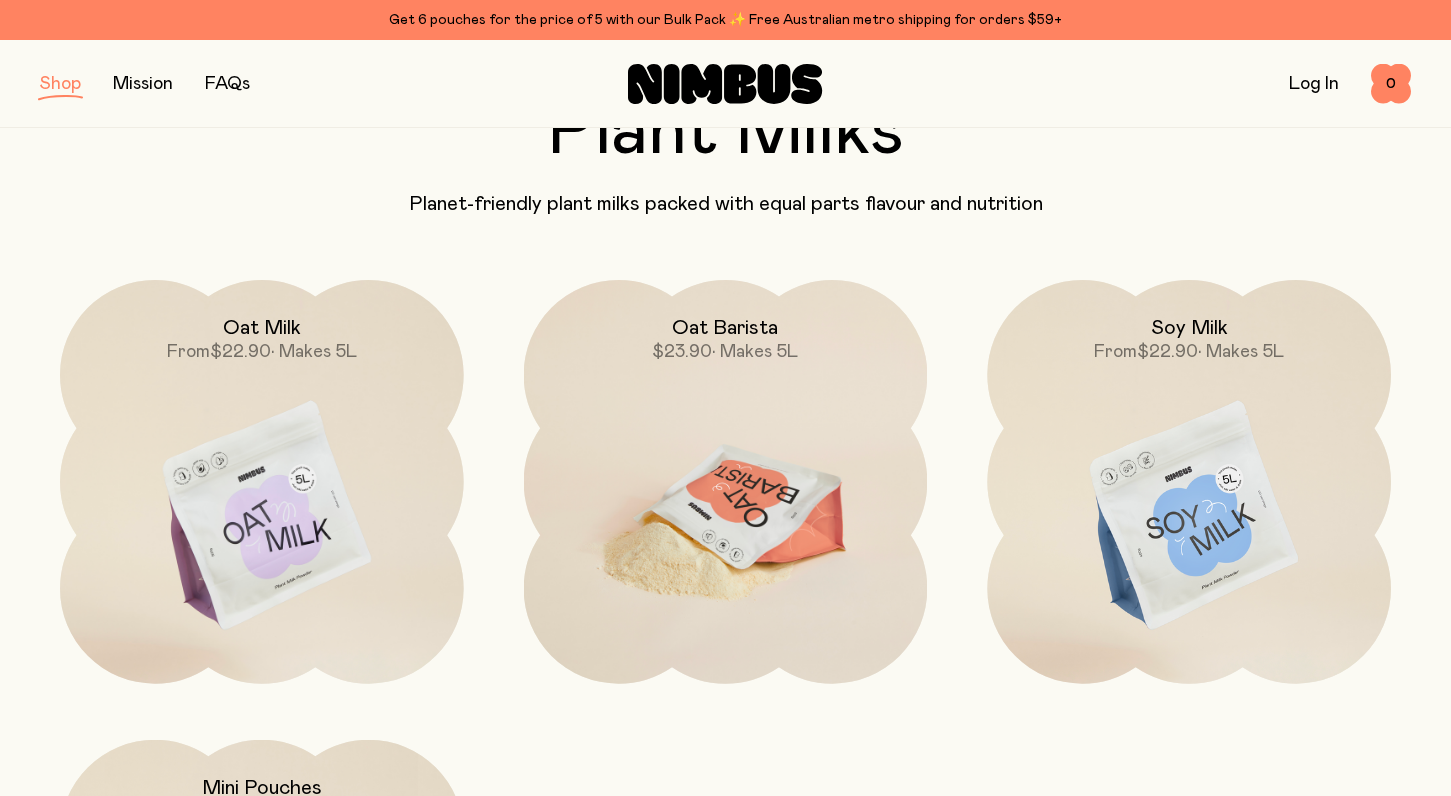 click on "Oat Barista" at bounding box center (725, 328) 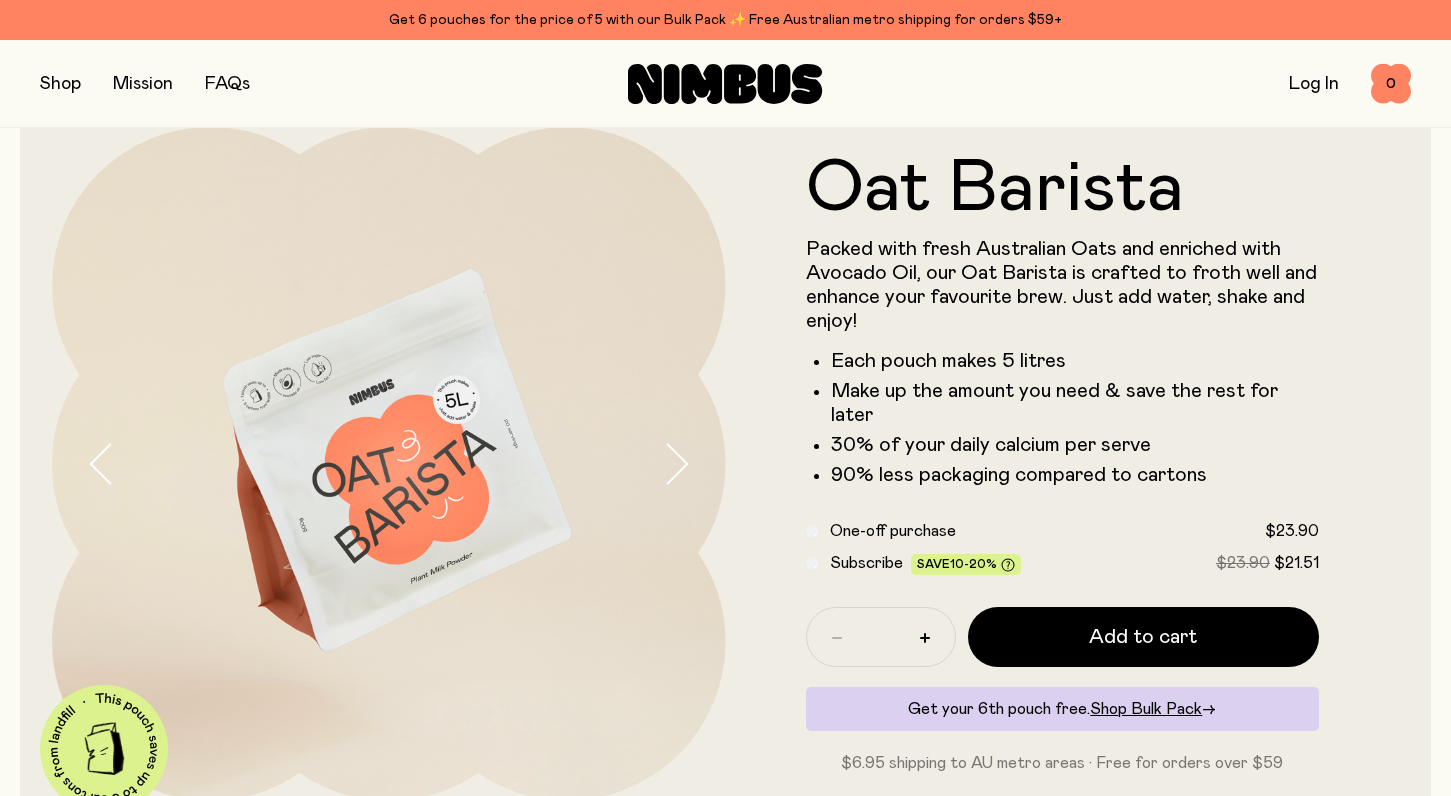 scroll, scrollTop: 45, scrollLeft: 0, axis: vertical 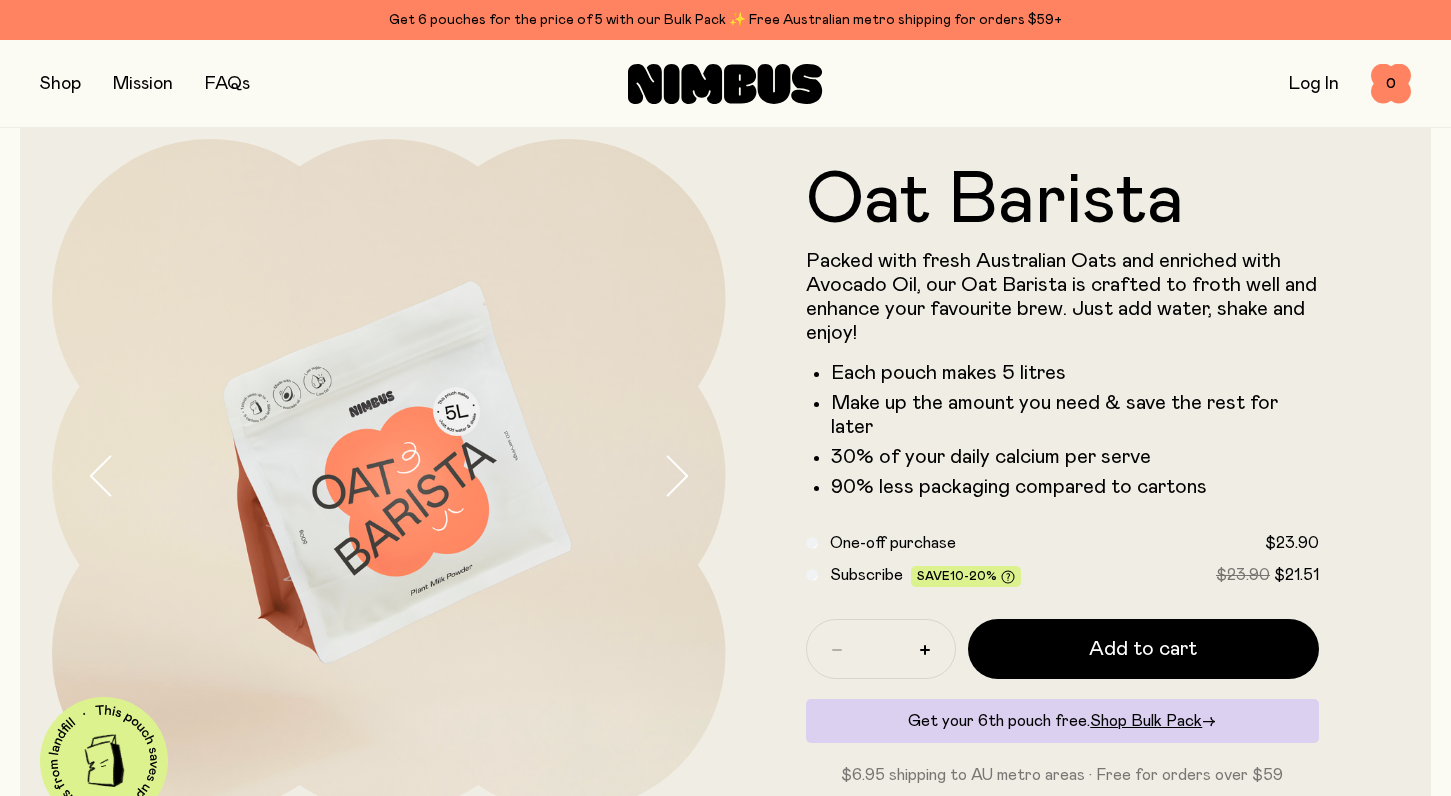 click 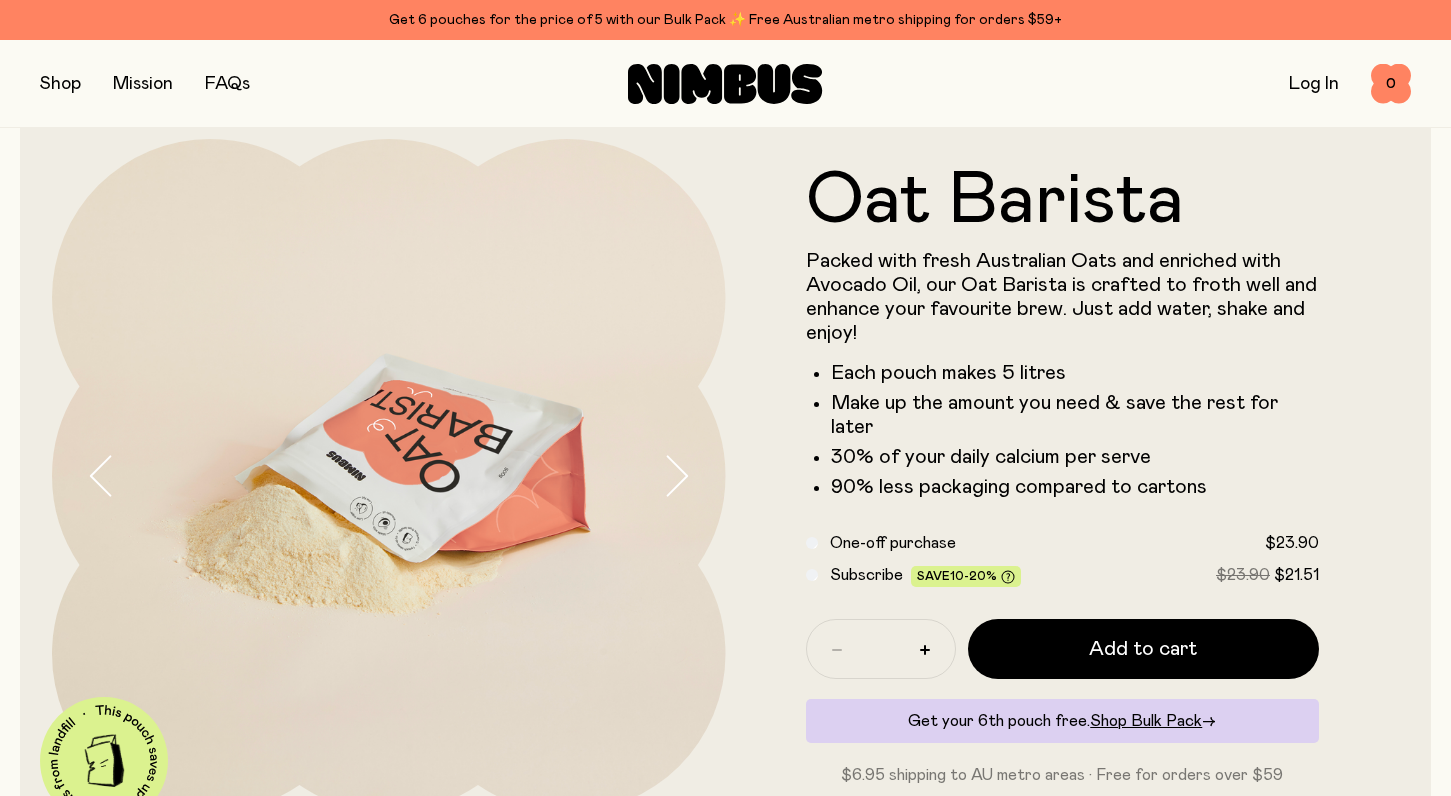 click 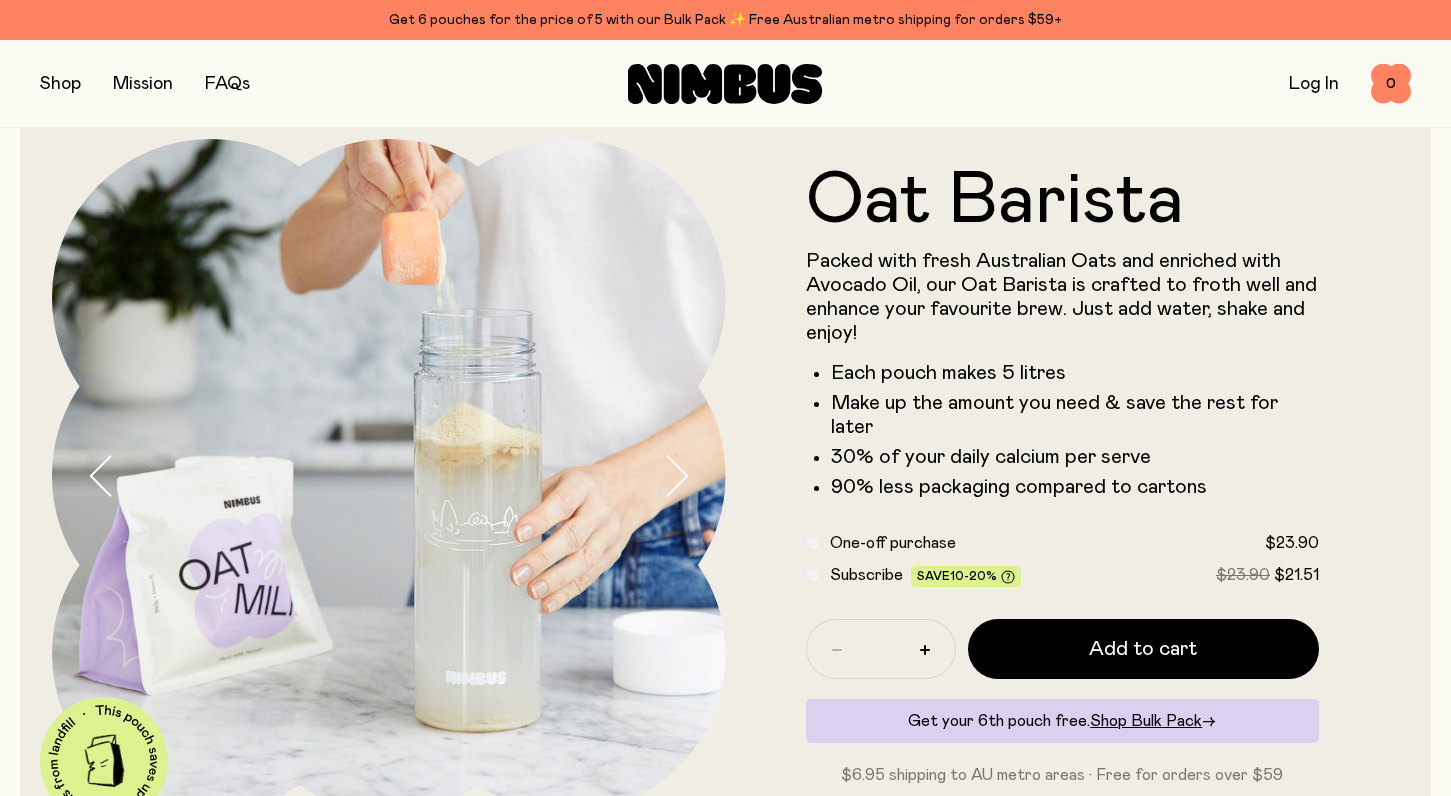 click 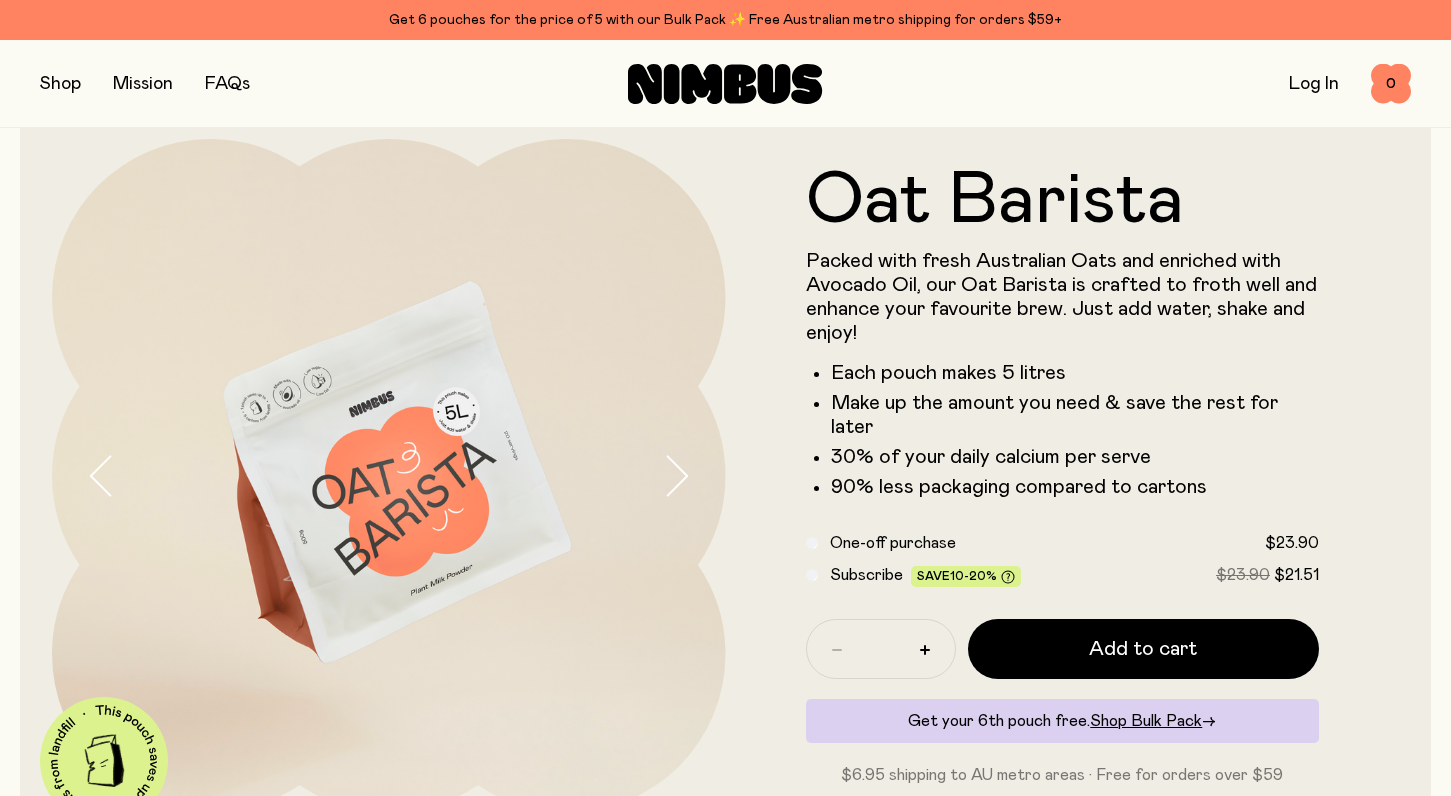 click 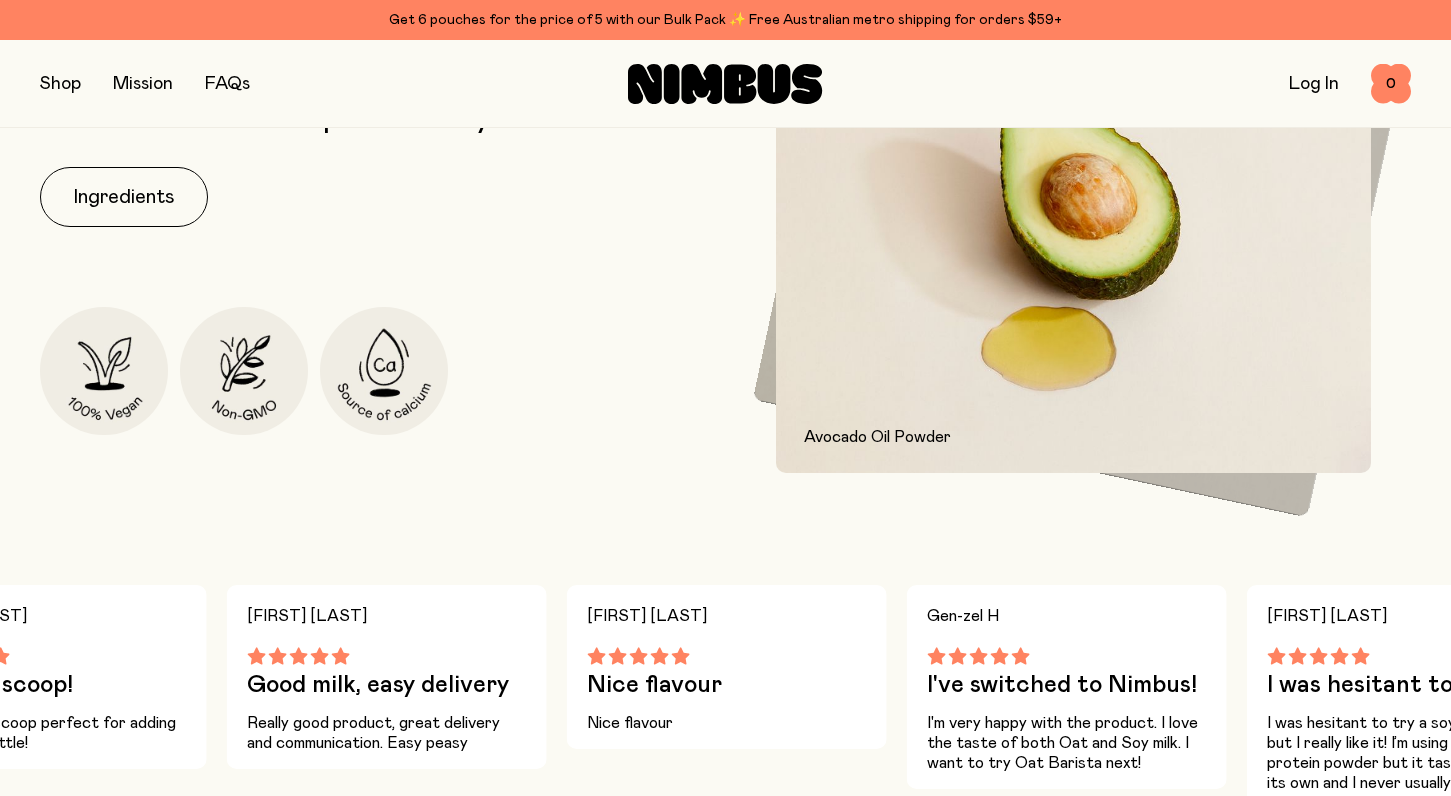 scroll, scrollTop: 984, scrollLeft: 0, axis: vertical 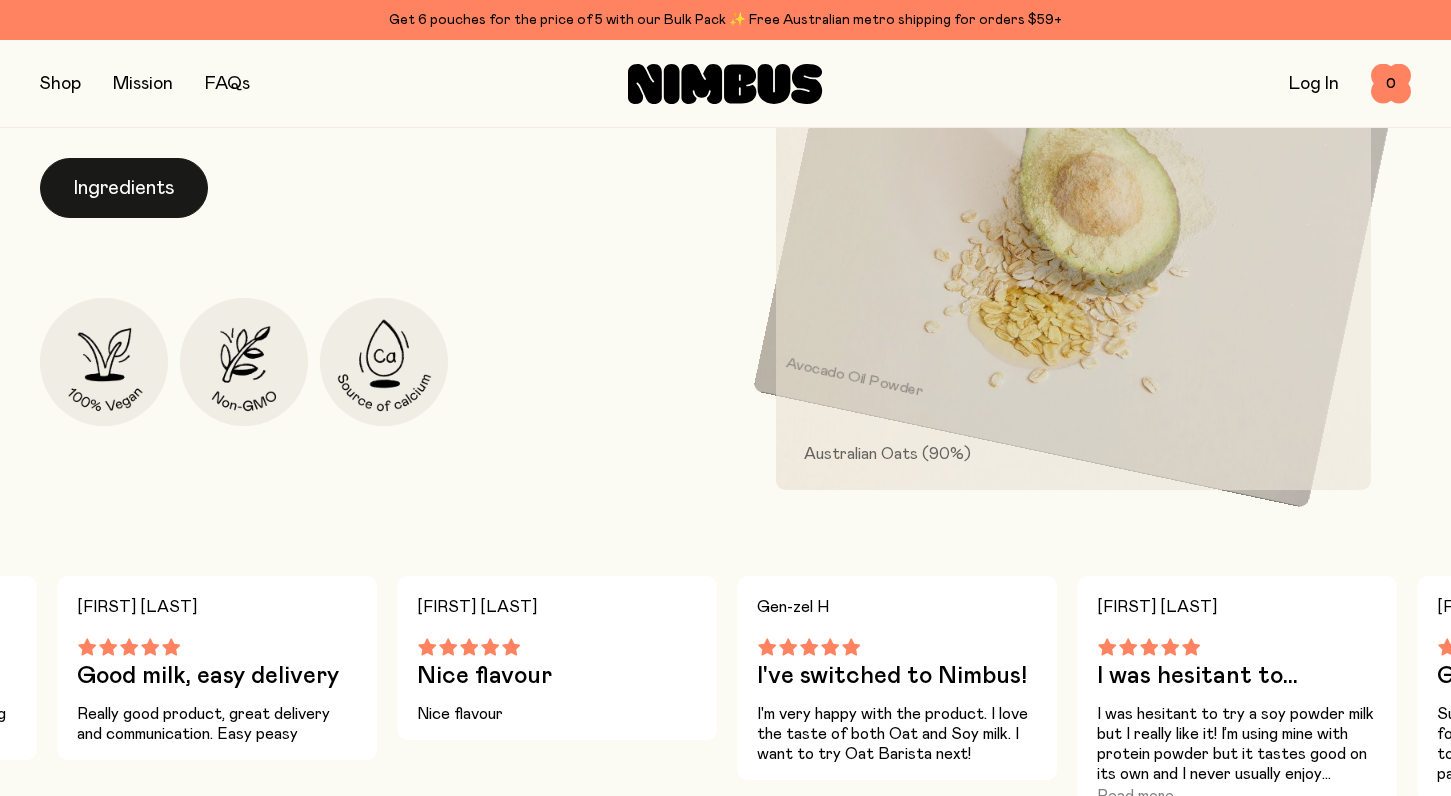 click on "Ingredients" at bounding box center (124, 188) 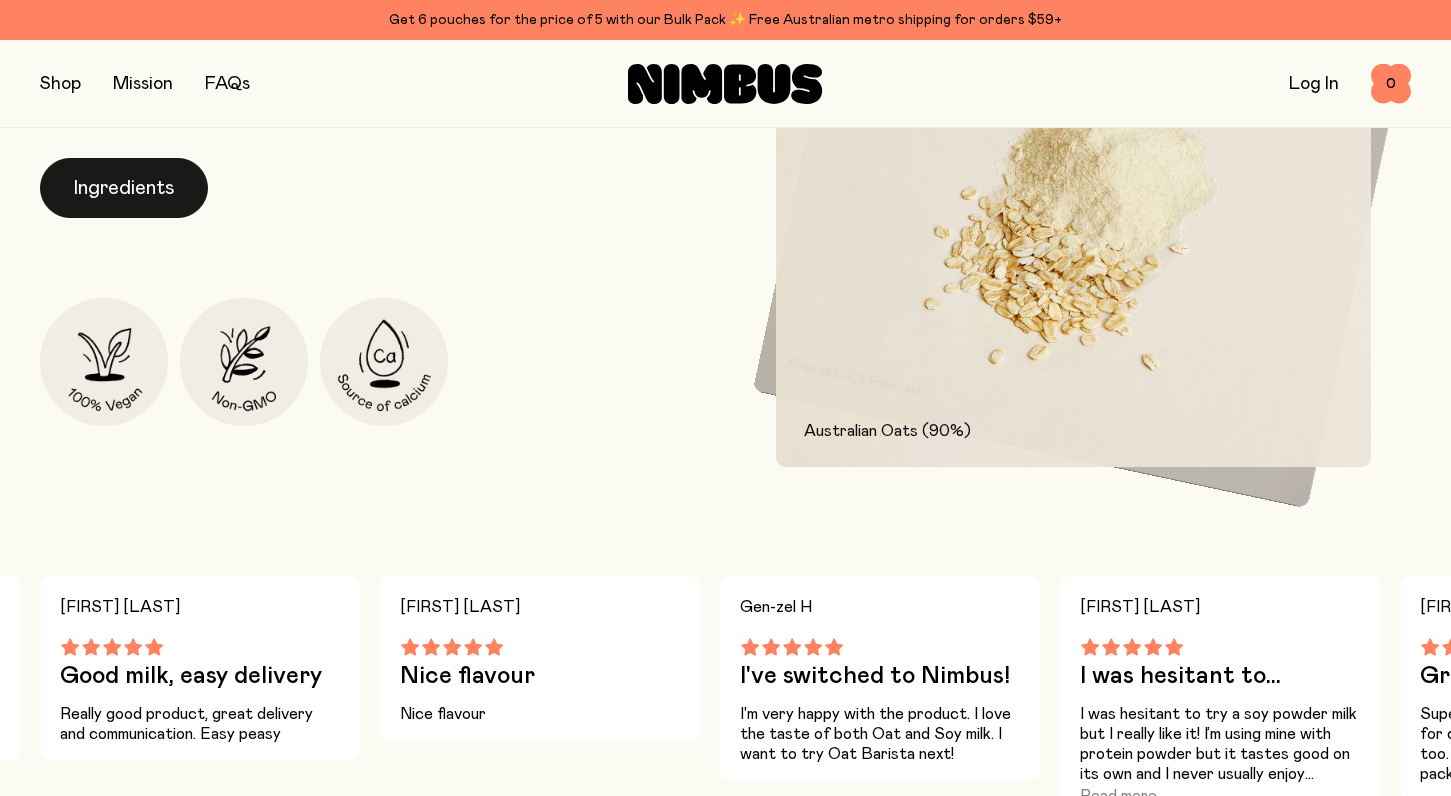 scroll, scrollTop: 0, scrollLeft: 0, axis: both 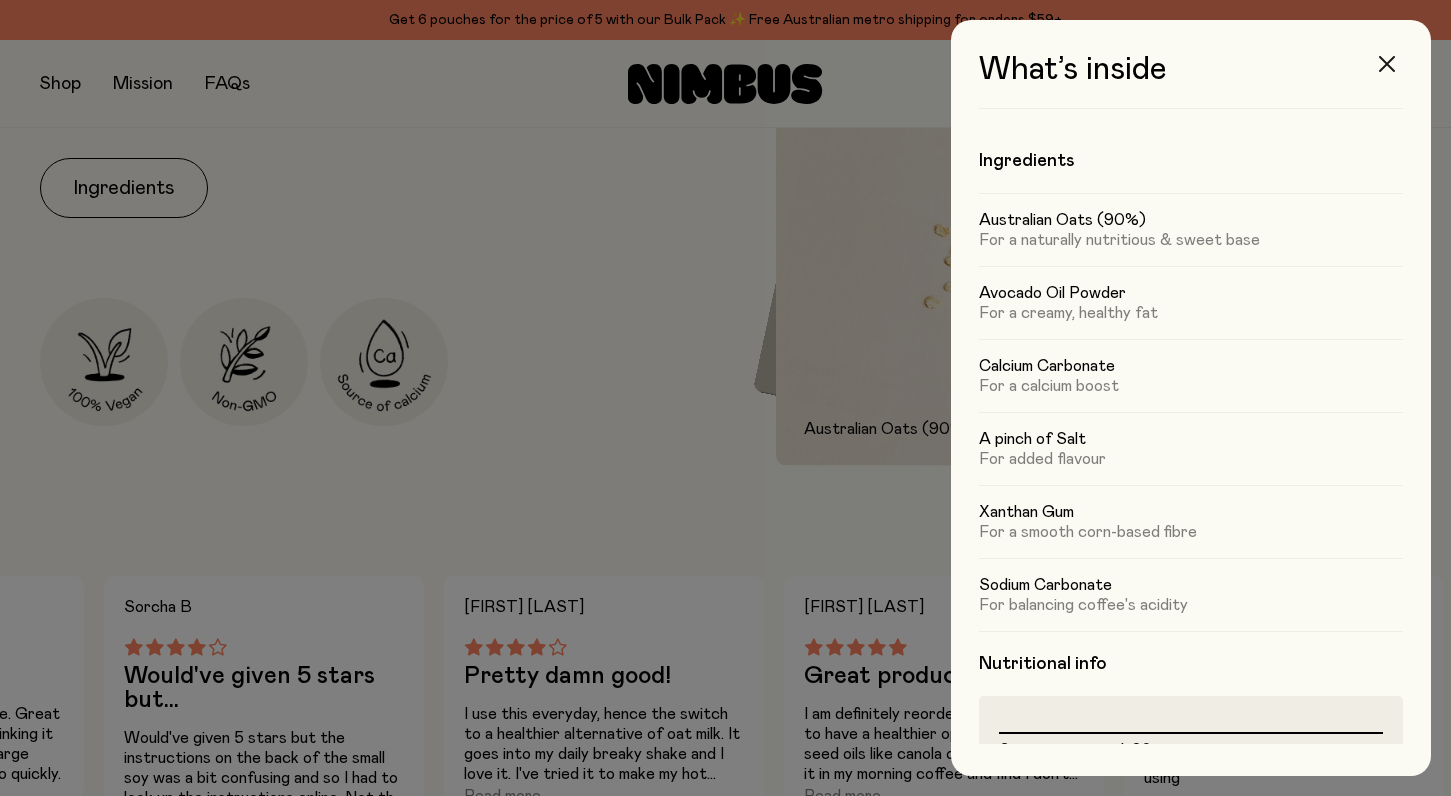 click 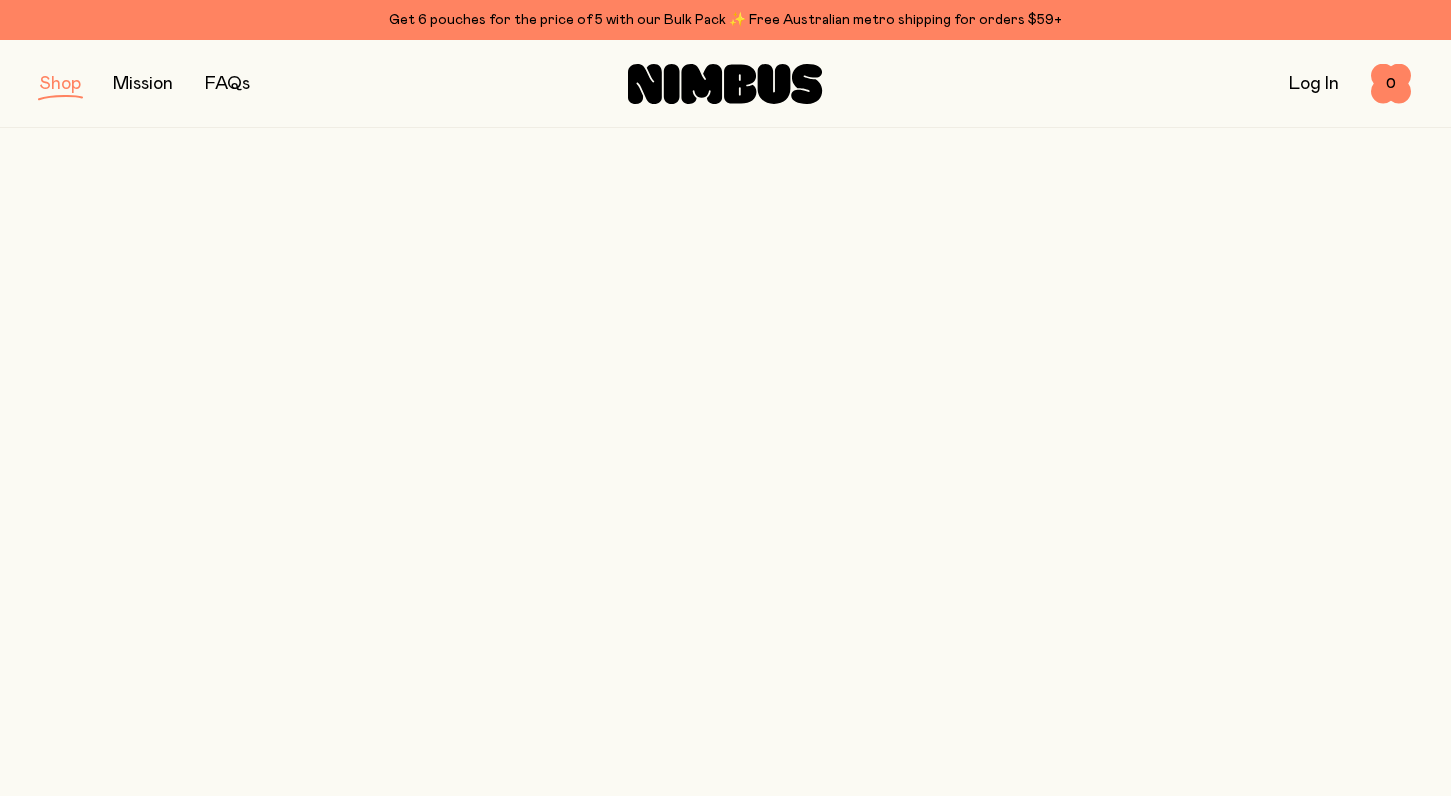 scroll, scrollTop: 144, scrollLeft: 0, axis: vertical 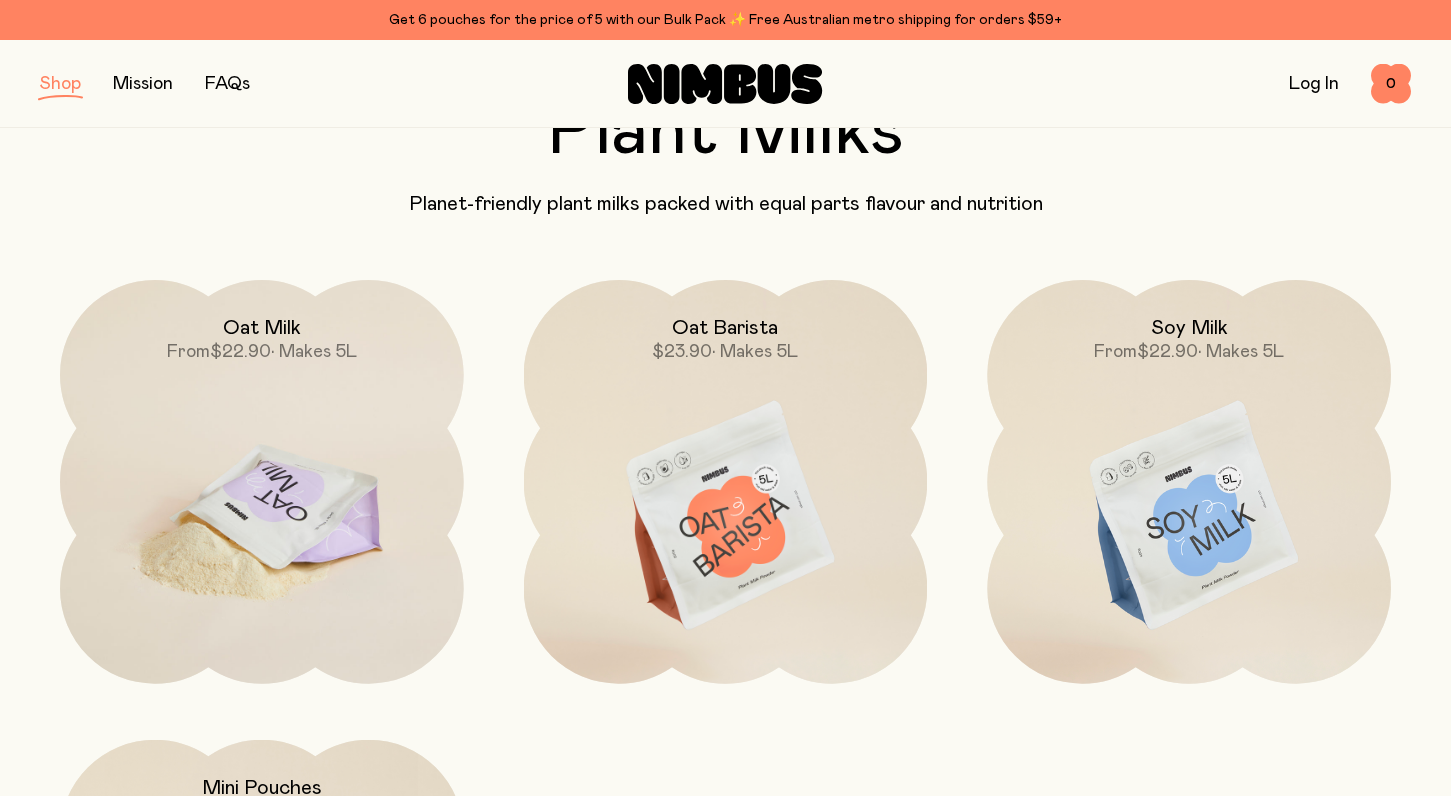 click on "Oat Milk" at bounding box center [262, 328] 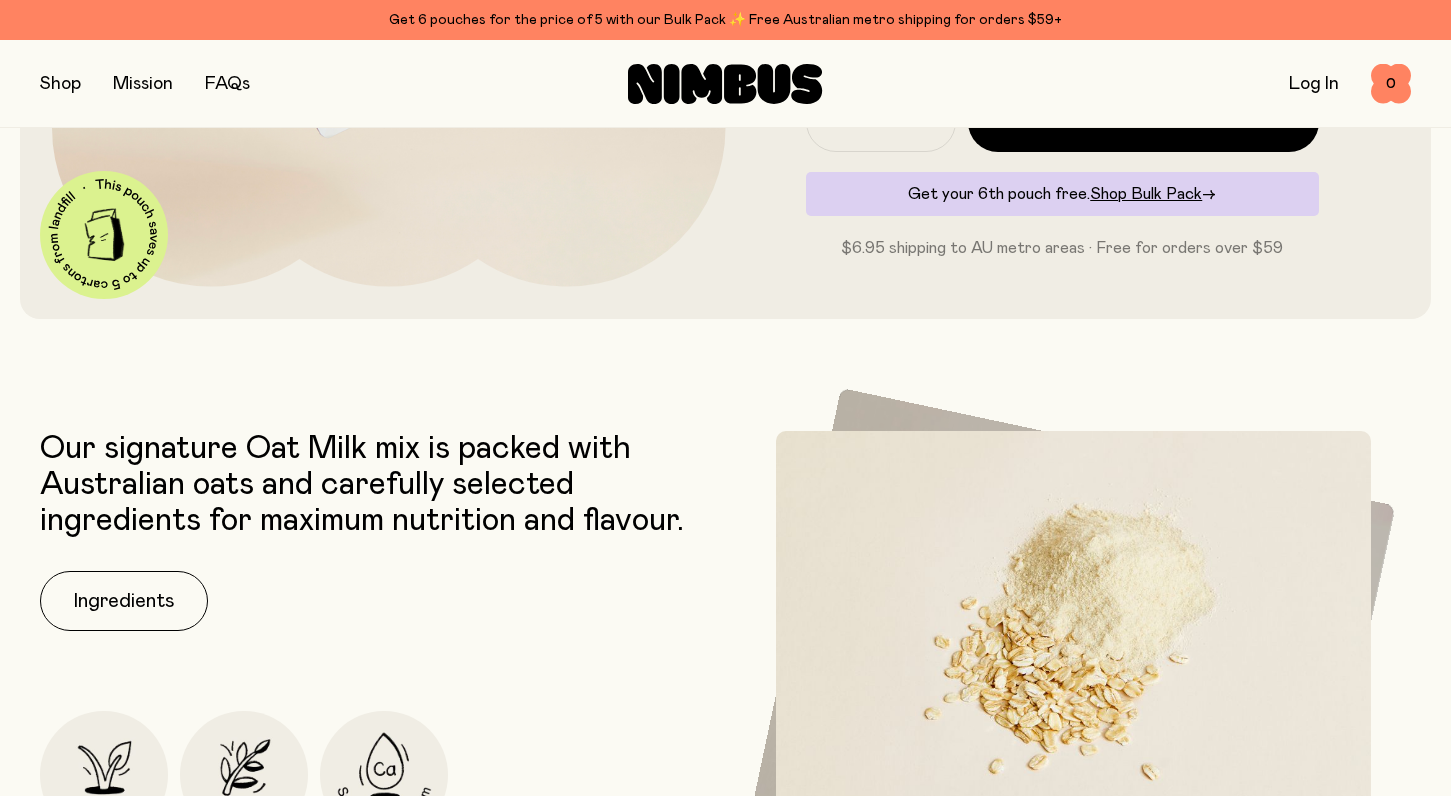 scroll, scrollTop: 583, scrollLeft: 0, axis: vertical 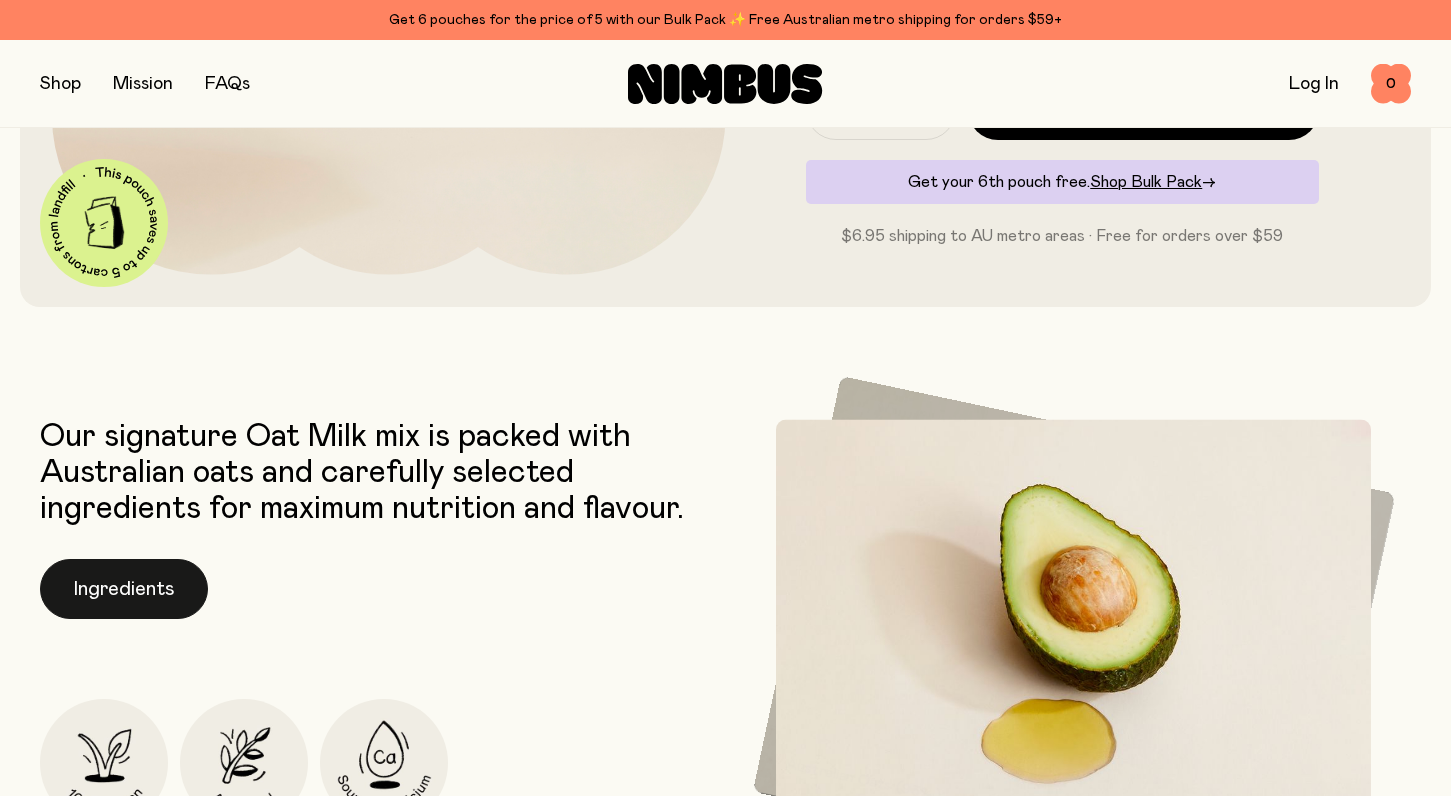 click on "Ingredients" at bounding box center [124, 589] 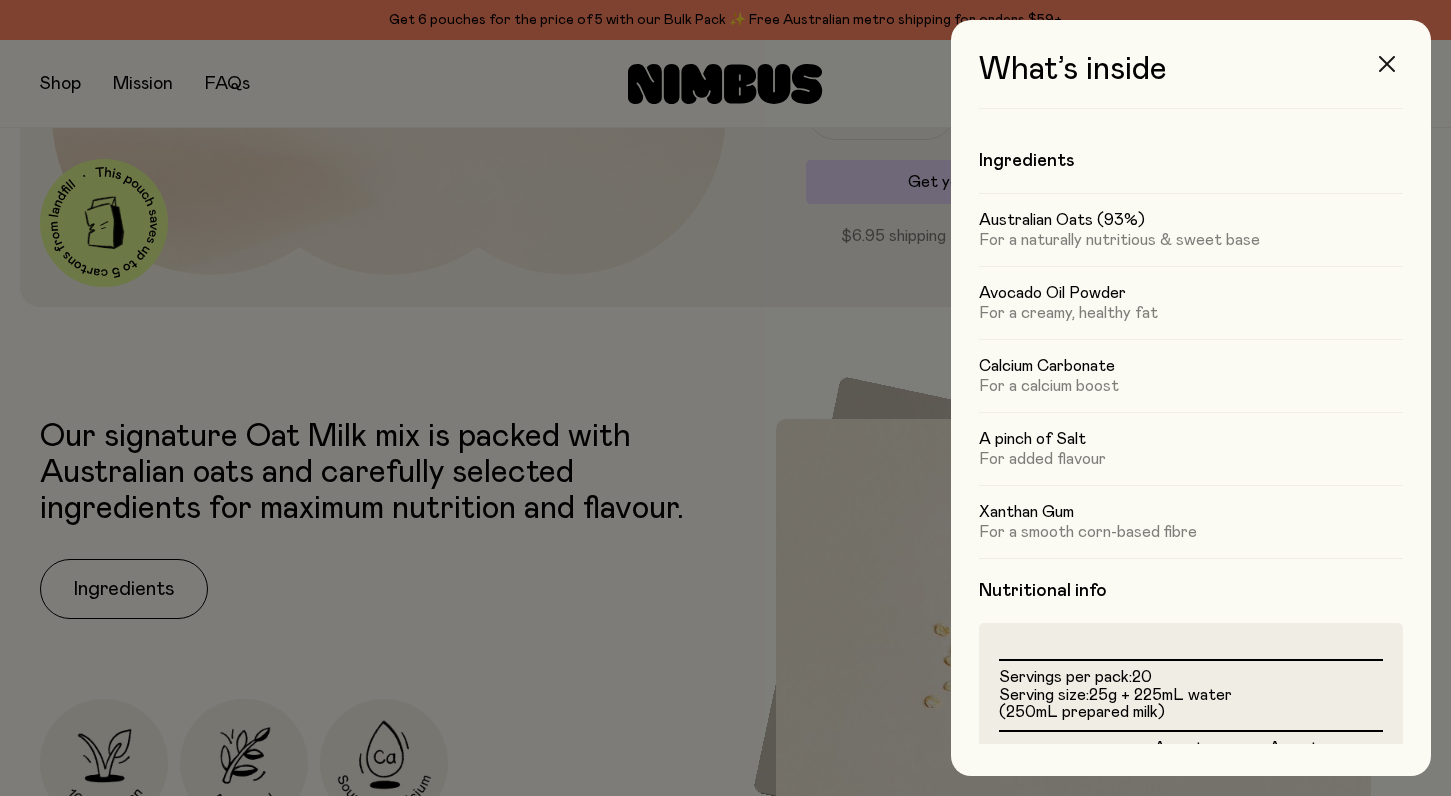 click 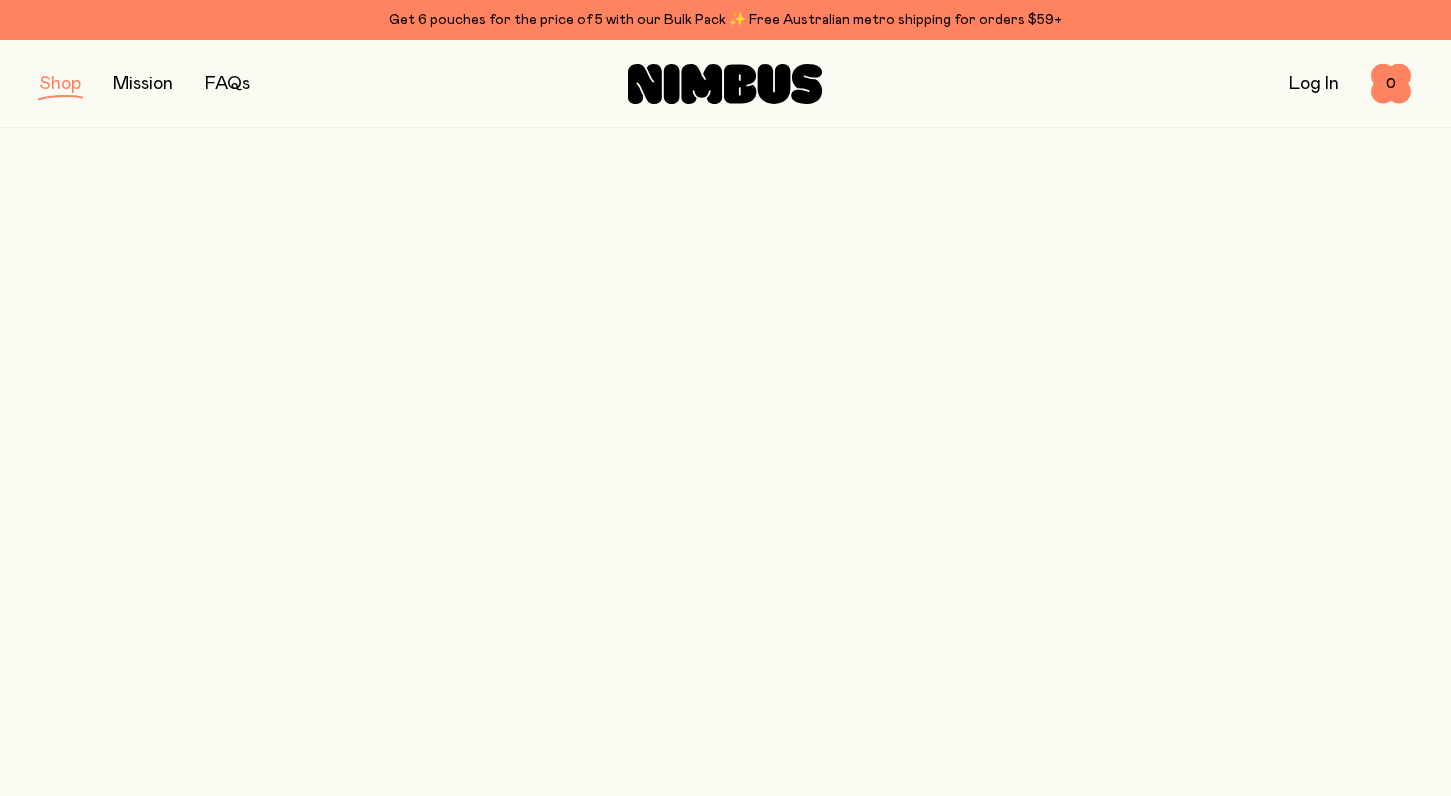scroll, scrollTop: 144, scrollLeft: 0, axis: vertical 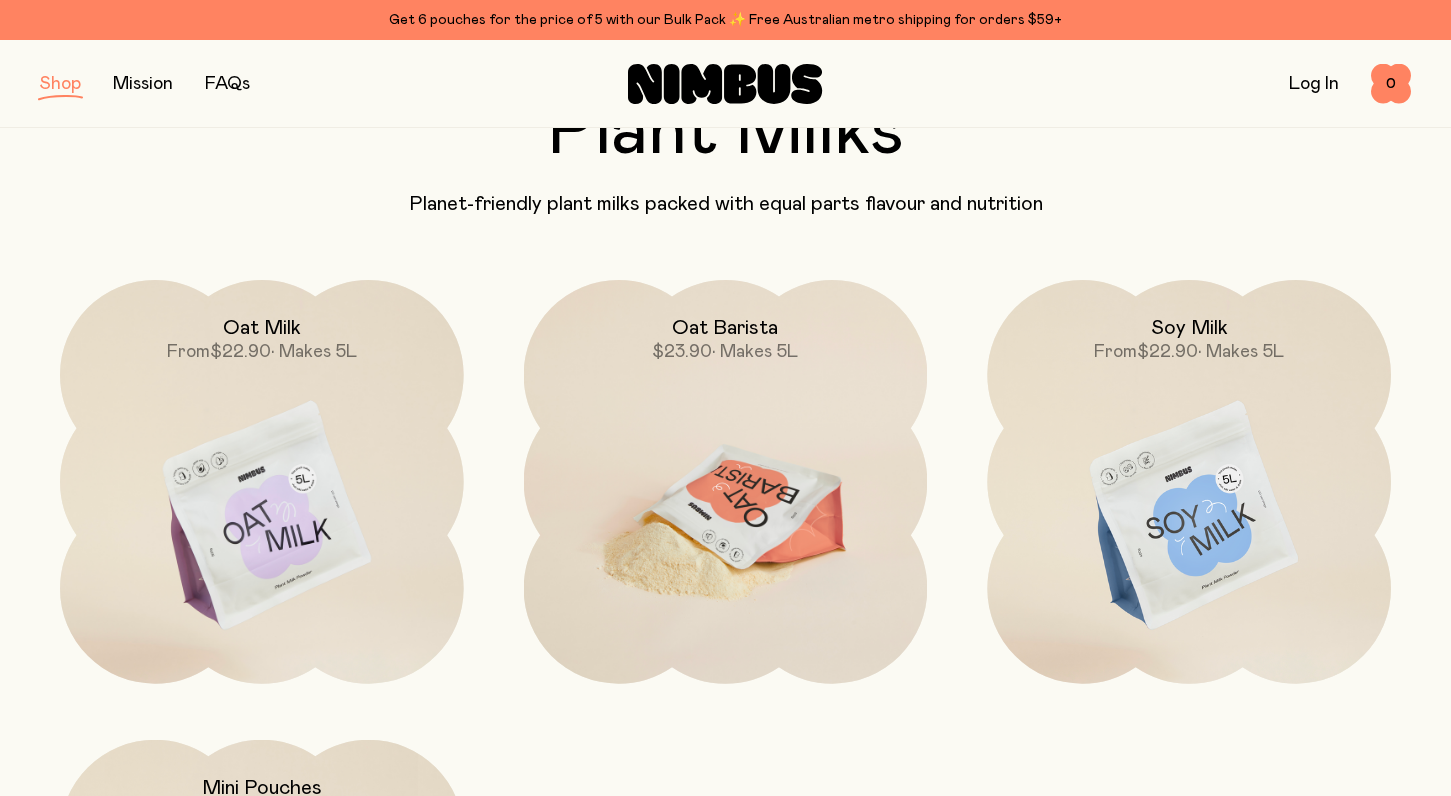click on "$23.90" at bounding box center [682, 352] 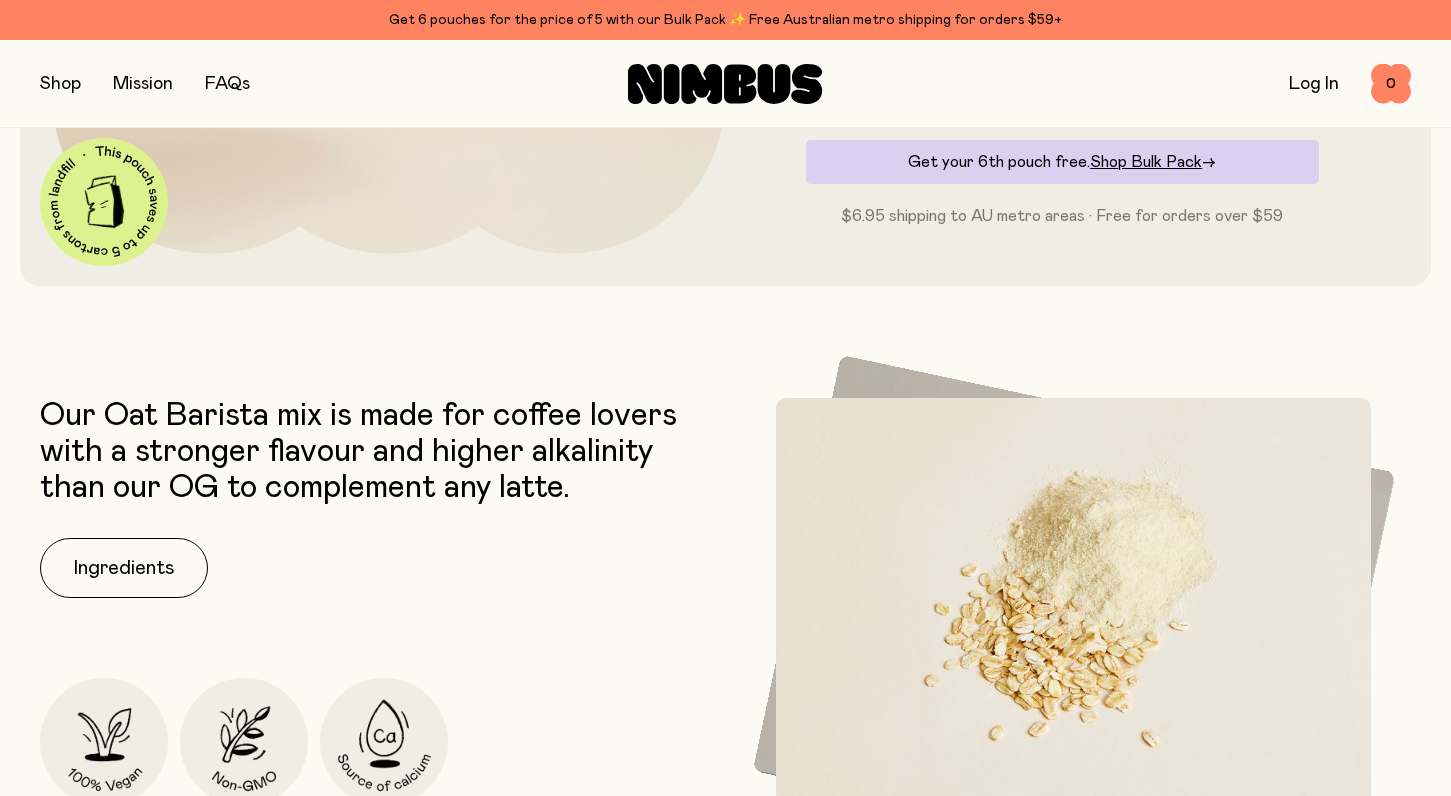 scroll, scrollTop: 607, scrollLeft: 0, axis: vertical 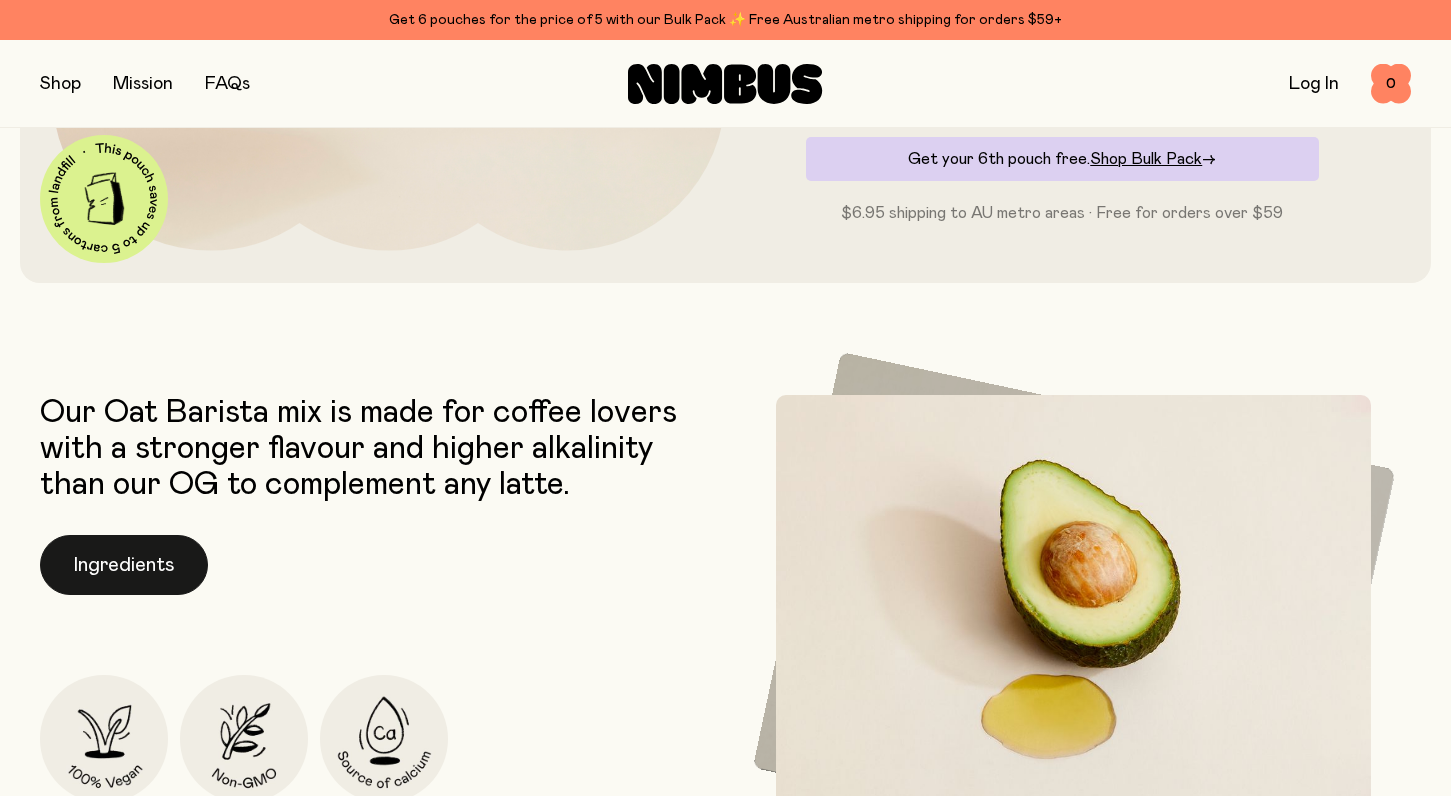 click on "Ingredients" at bounding box center [124, 565] 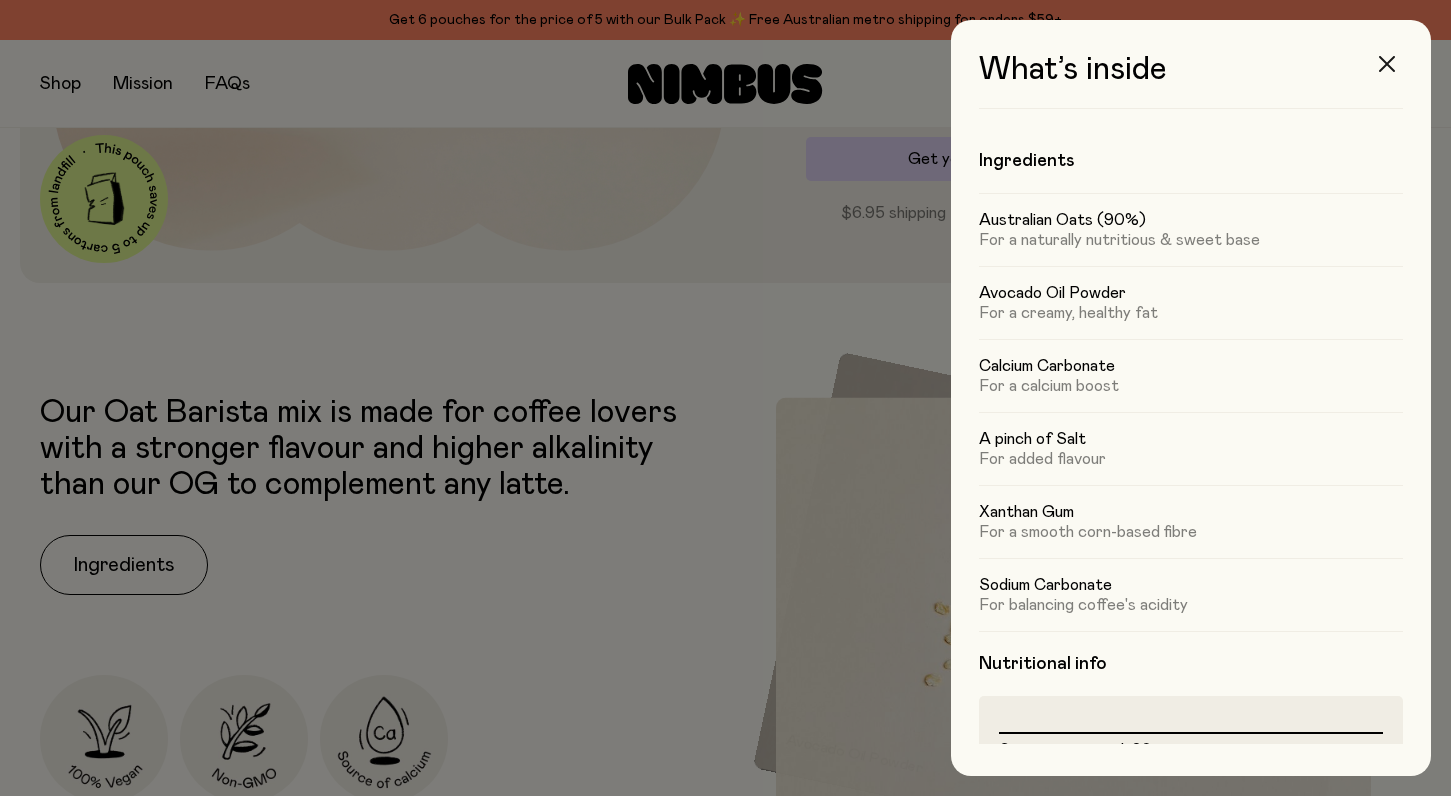 click 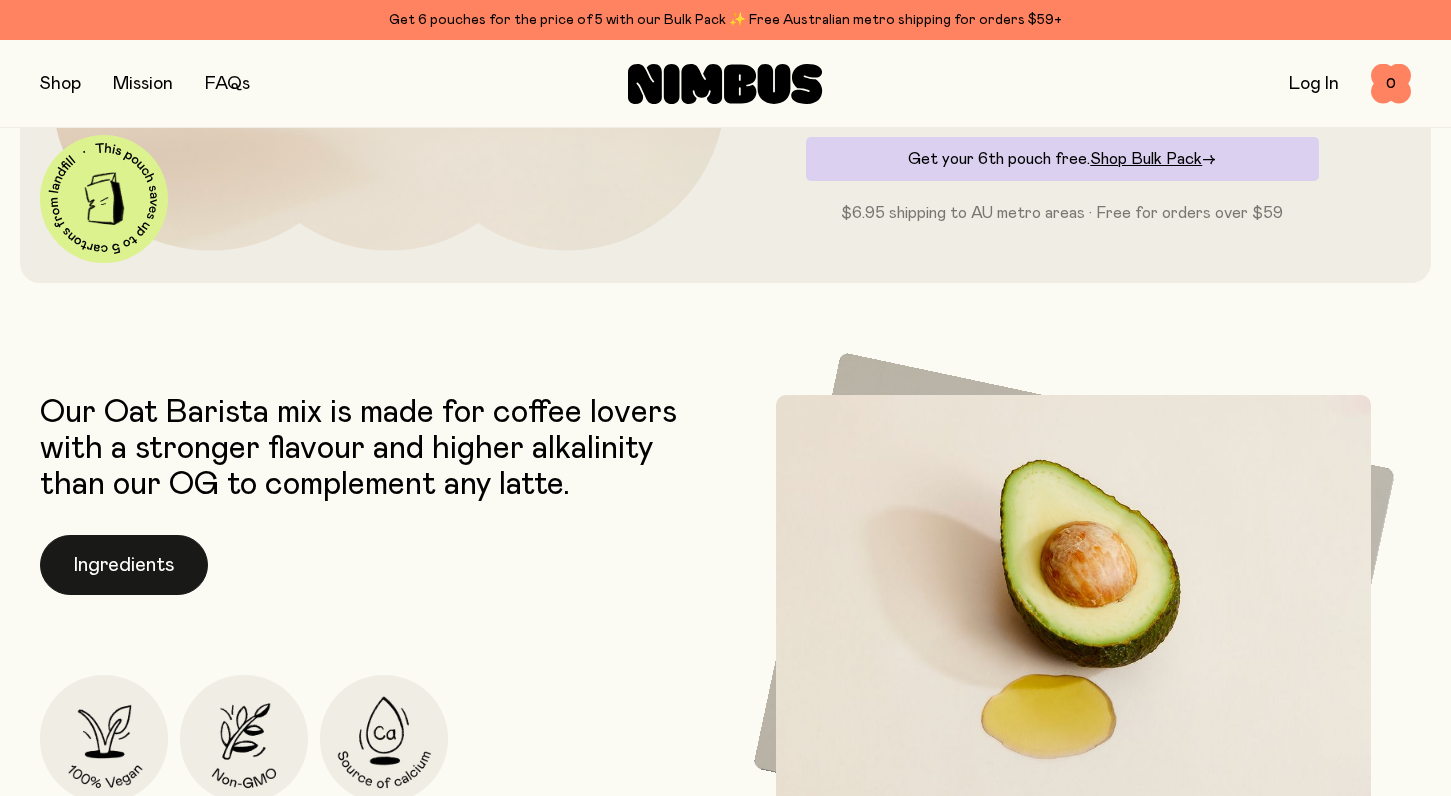 click on "Ingredients" at bounding box center (124, 565) 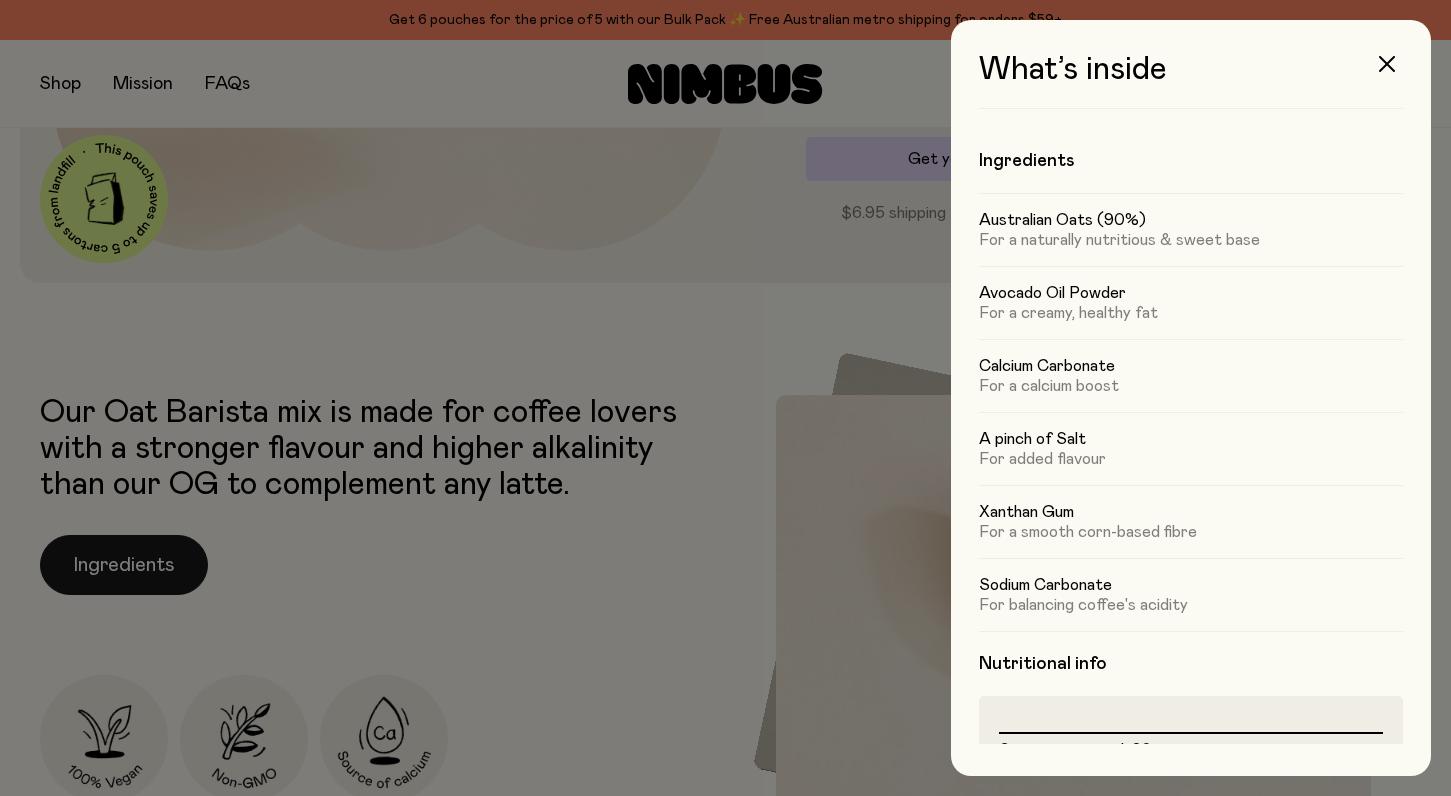scroll, scrollTop: 0, scrollLeft: 0, axis: both 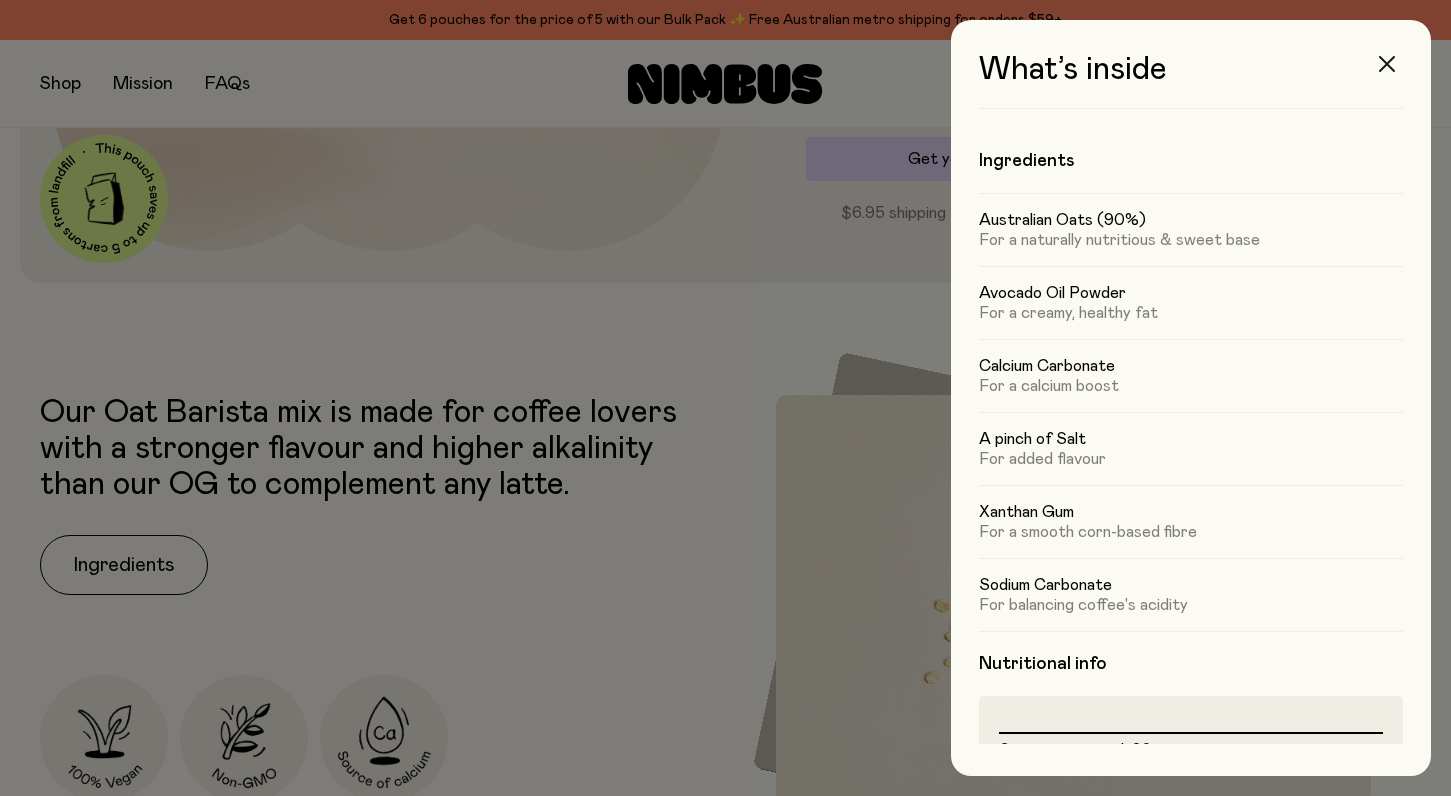 click 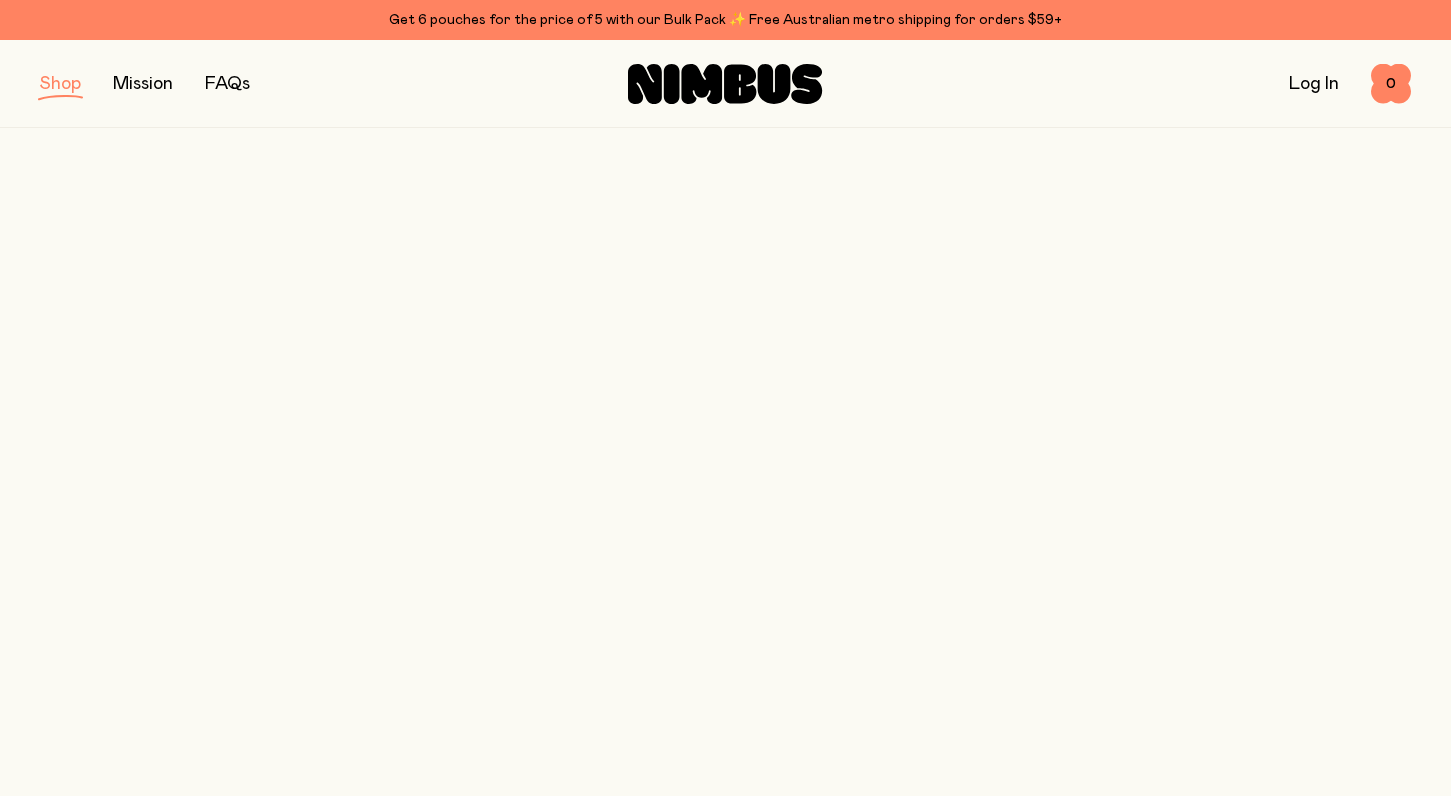 scroll, scrollTop: 144, scrollLeft: 0, axis: vertical 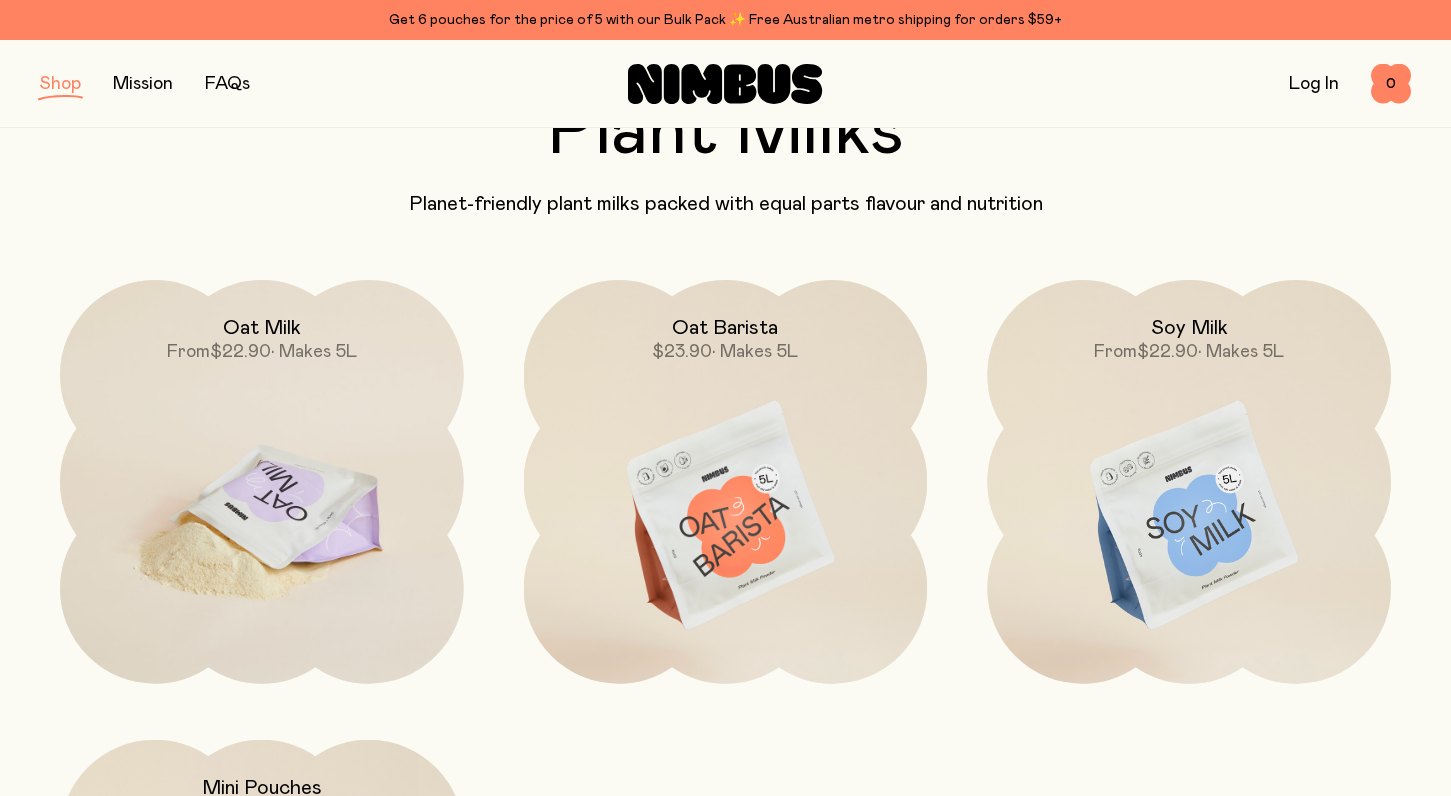 click on "Oat Milk" at bounding box center (262, 328) 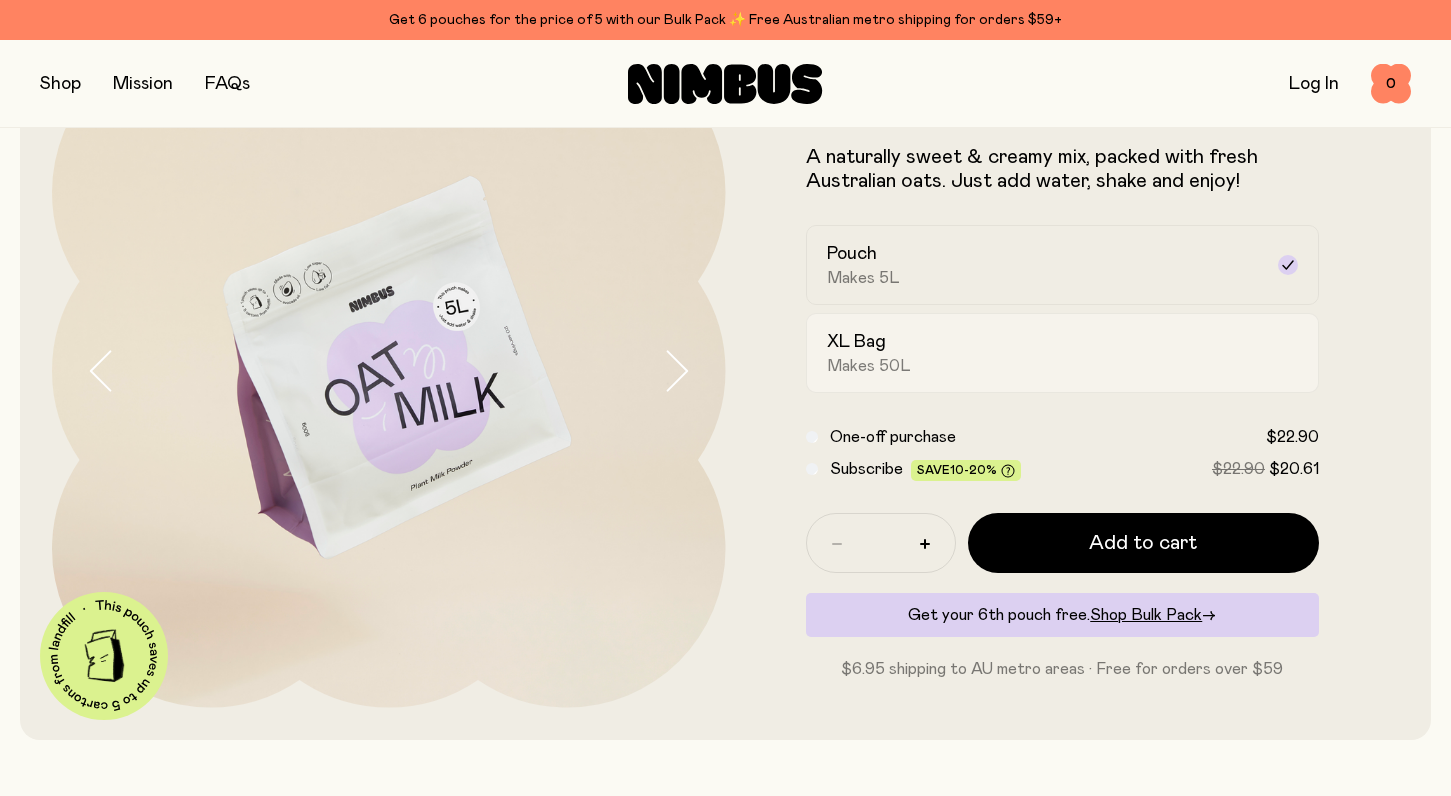 scroll, scrollTop: 154, scrollLeft: 0, axis: vertical 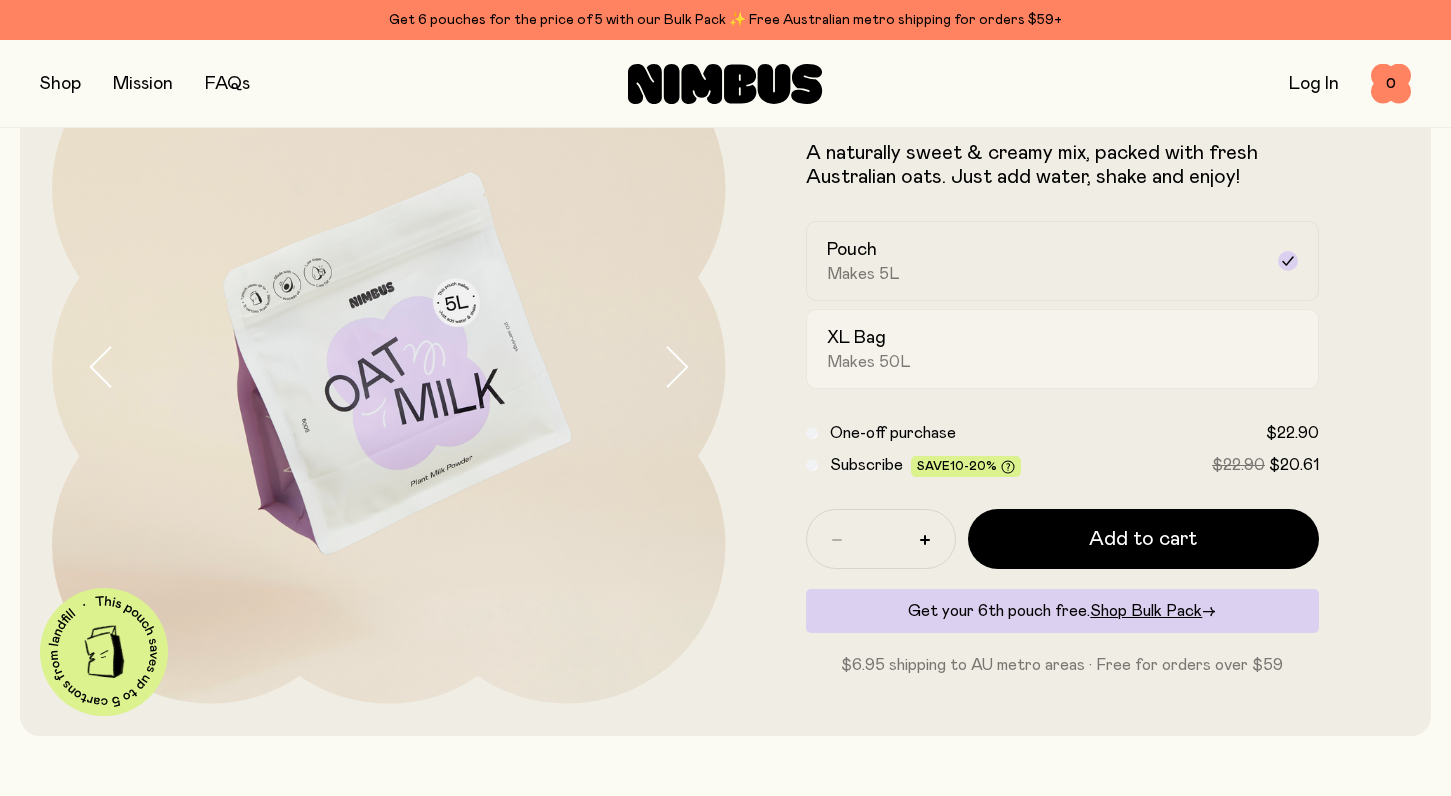 click on "XL Bag Makes 50L" at bounding box center [1045, 349] 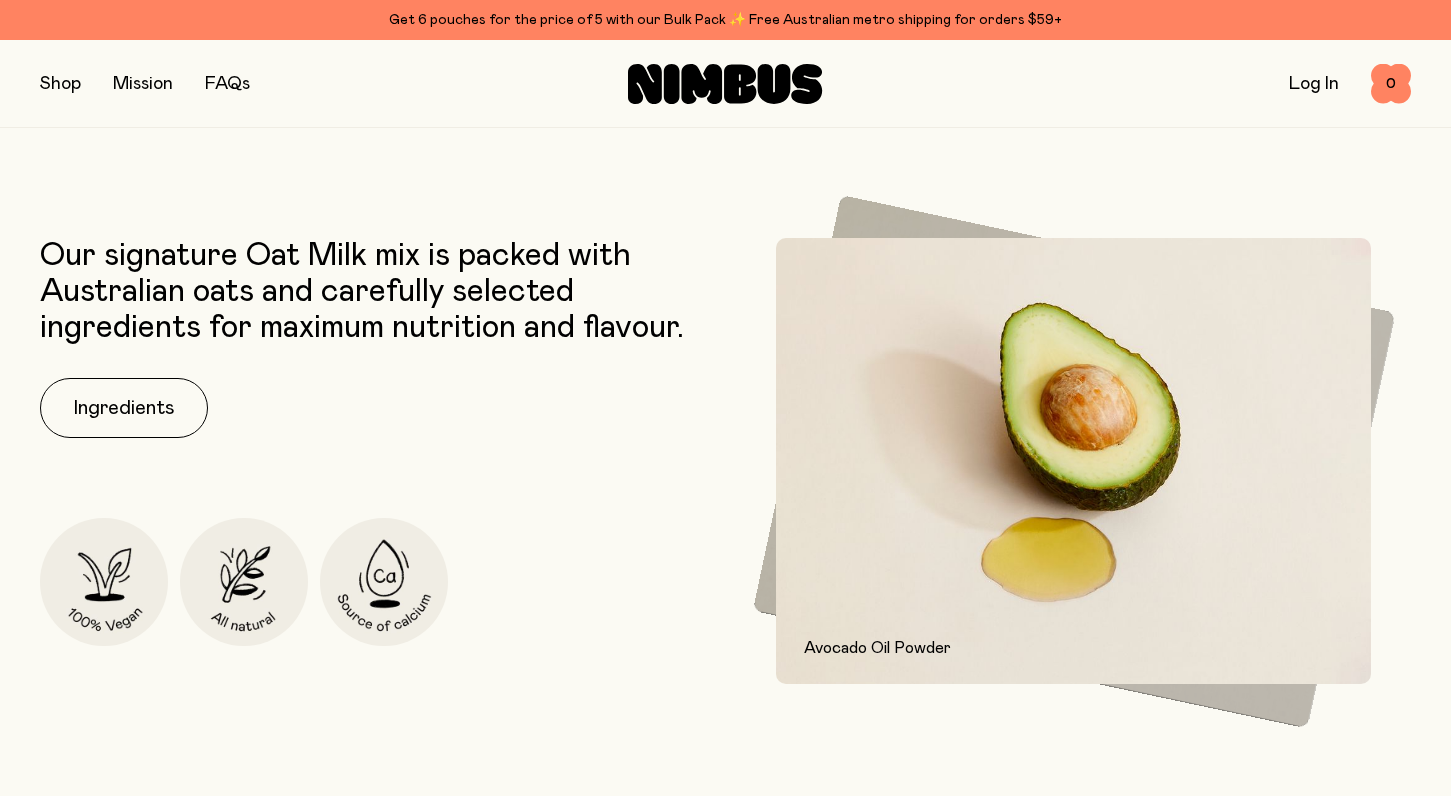 scroll, scrollTop: 767, scrollLeft: 0, axis: vertical 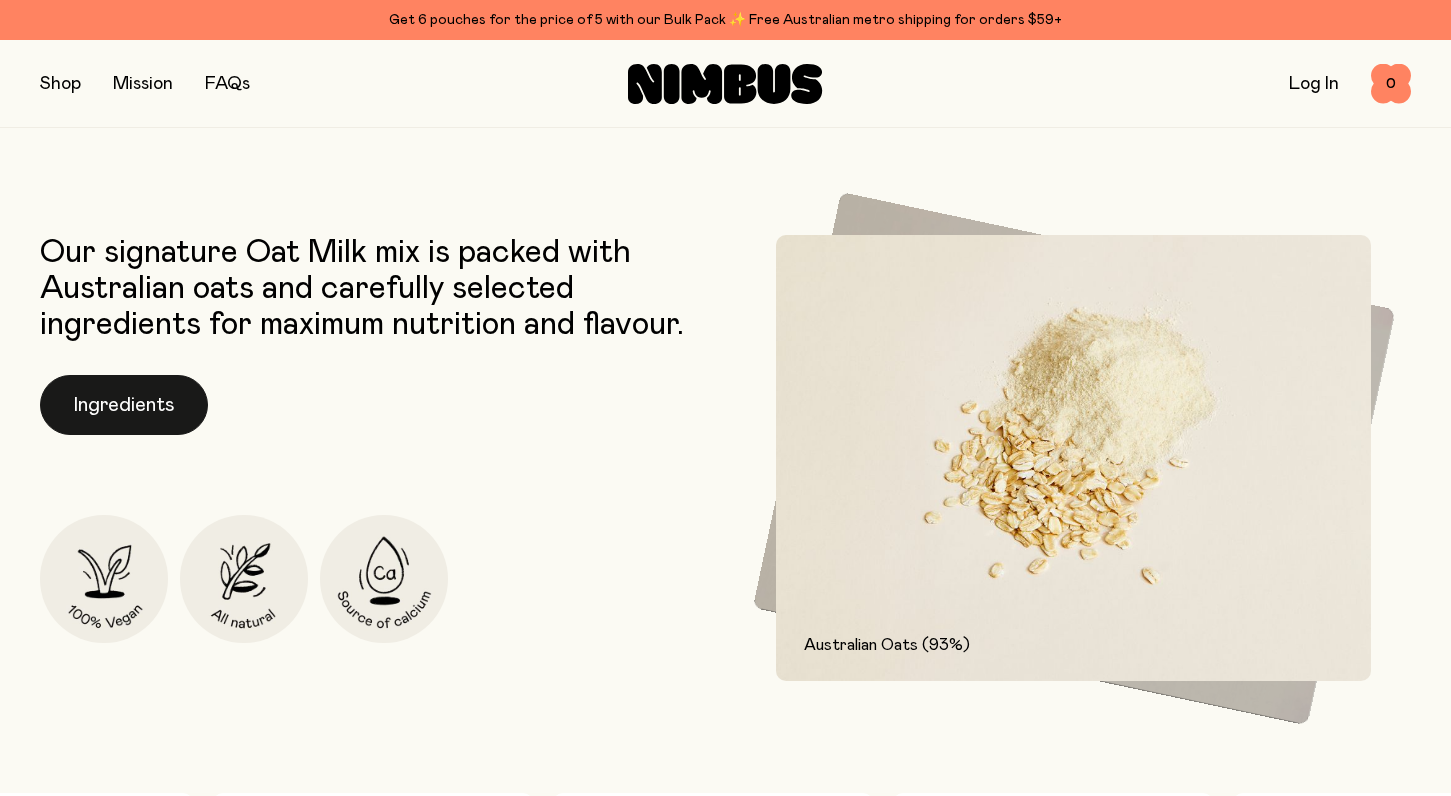 click on "Ingredients" at bounding box center (124, 405) 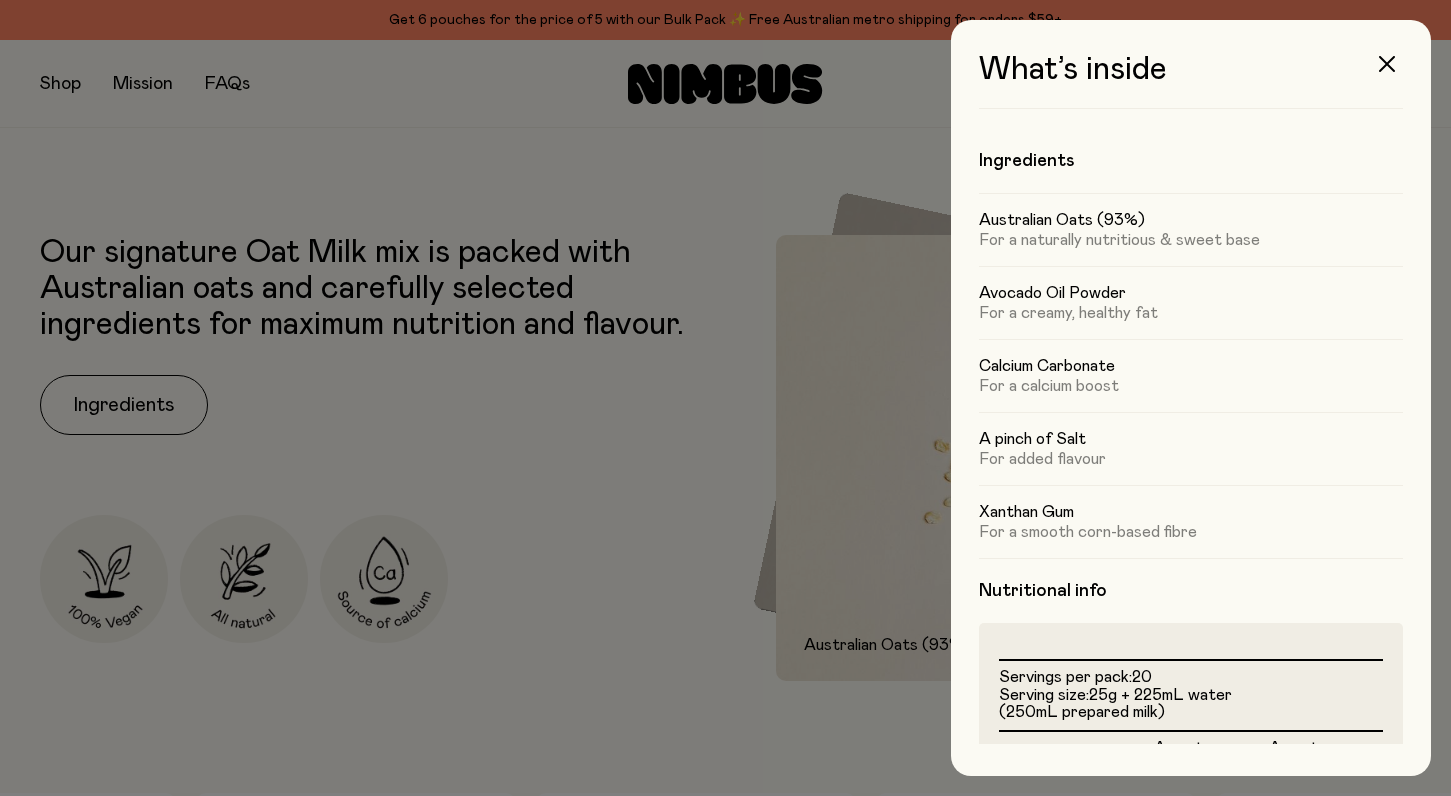 scroll, scrollTop: 0, scrollLeft: 0, axis: both 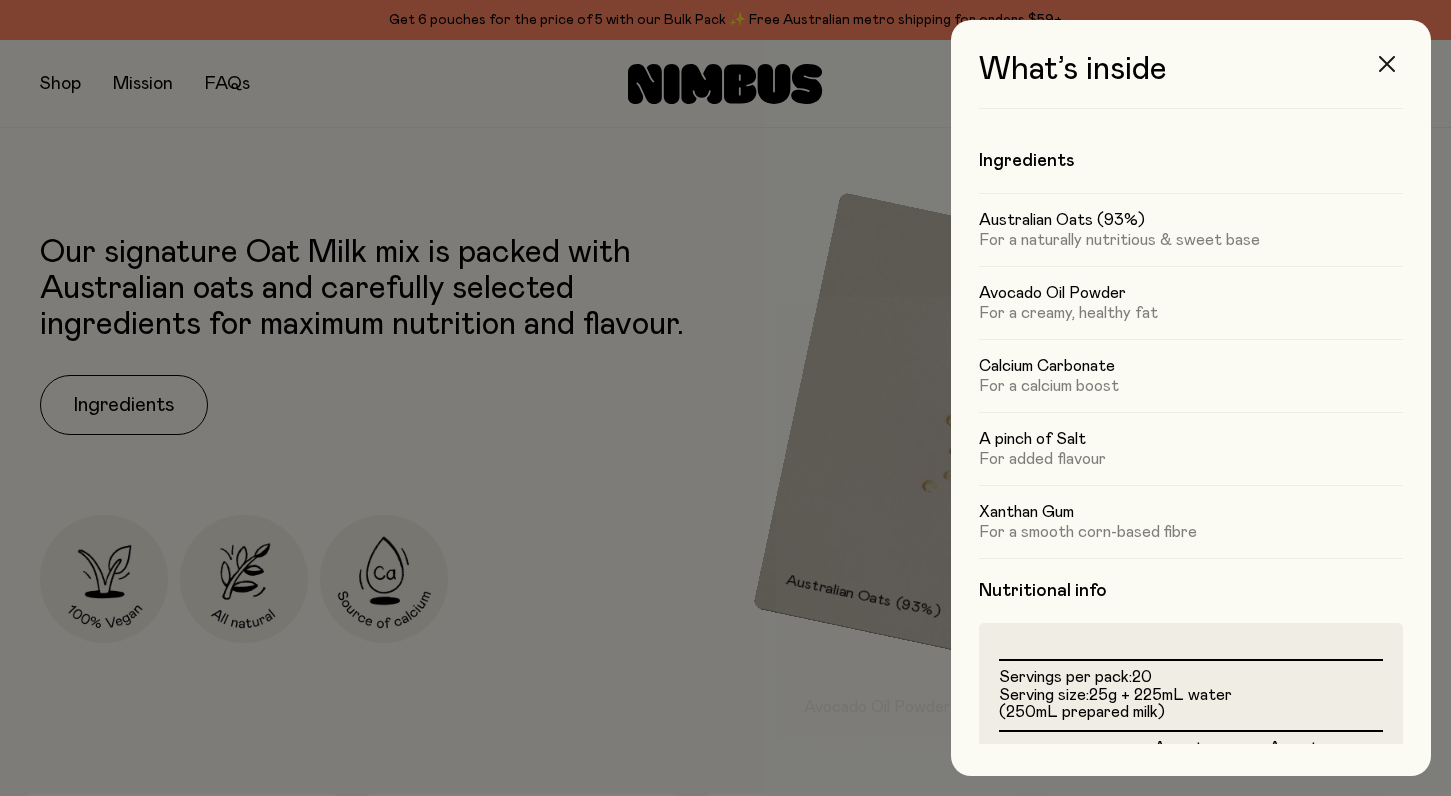 click 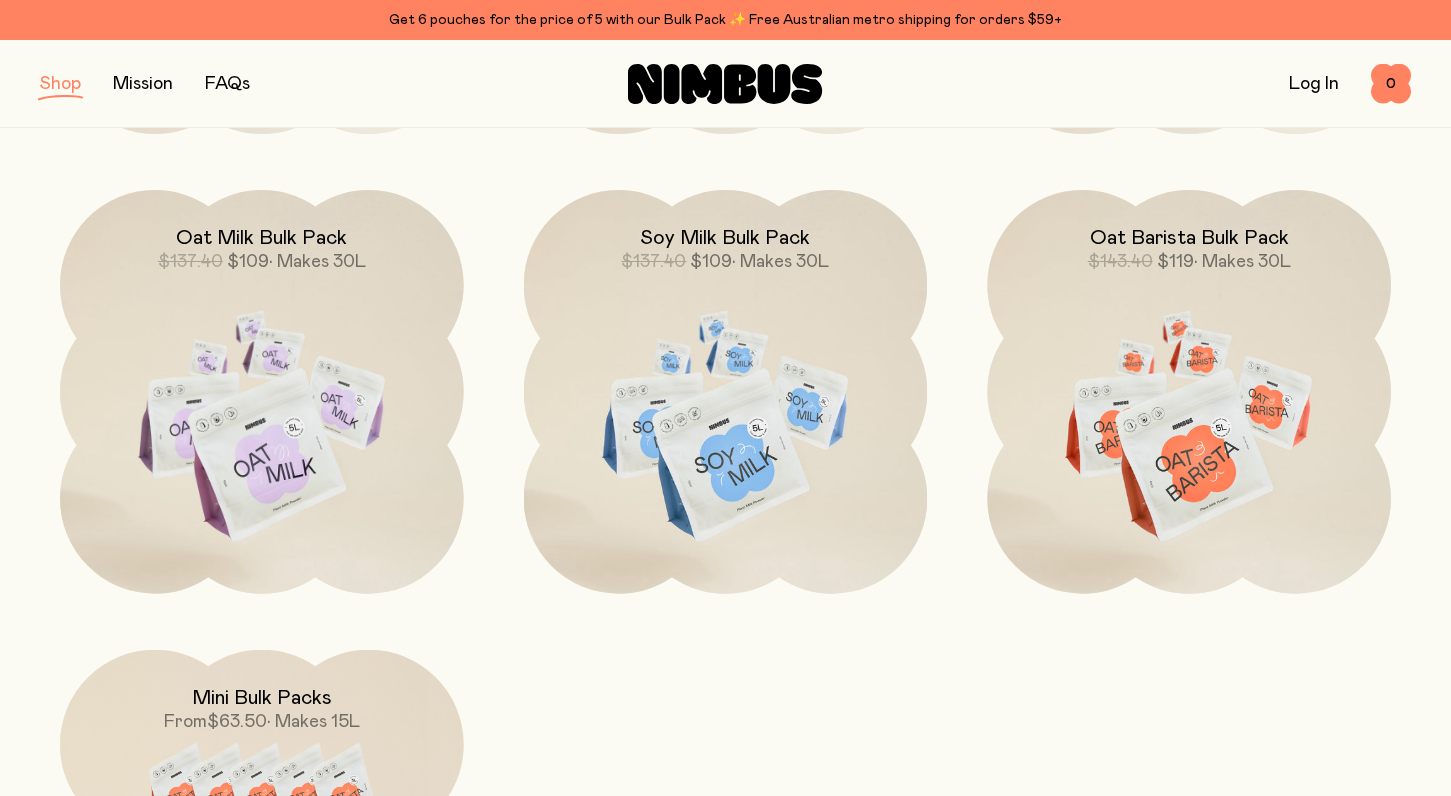 scroll, scrollTop: 1864, scrollLeft: 0, axis: vertical 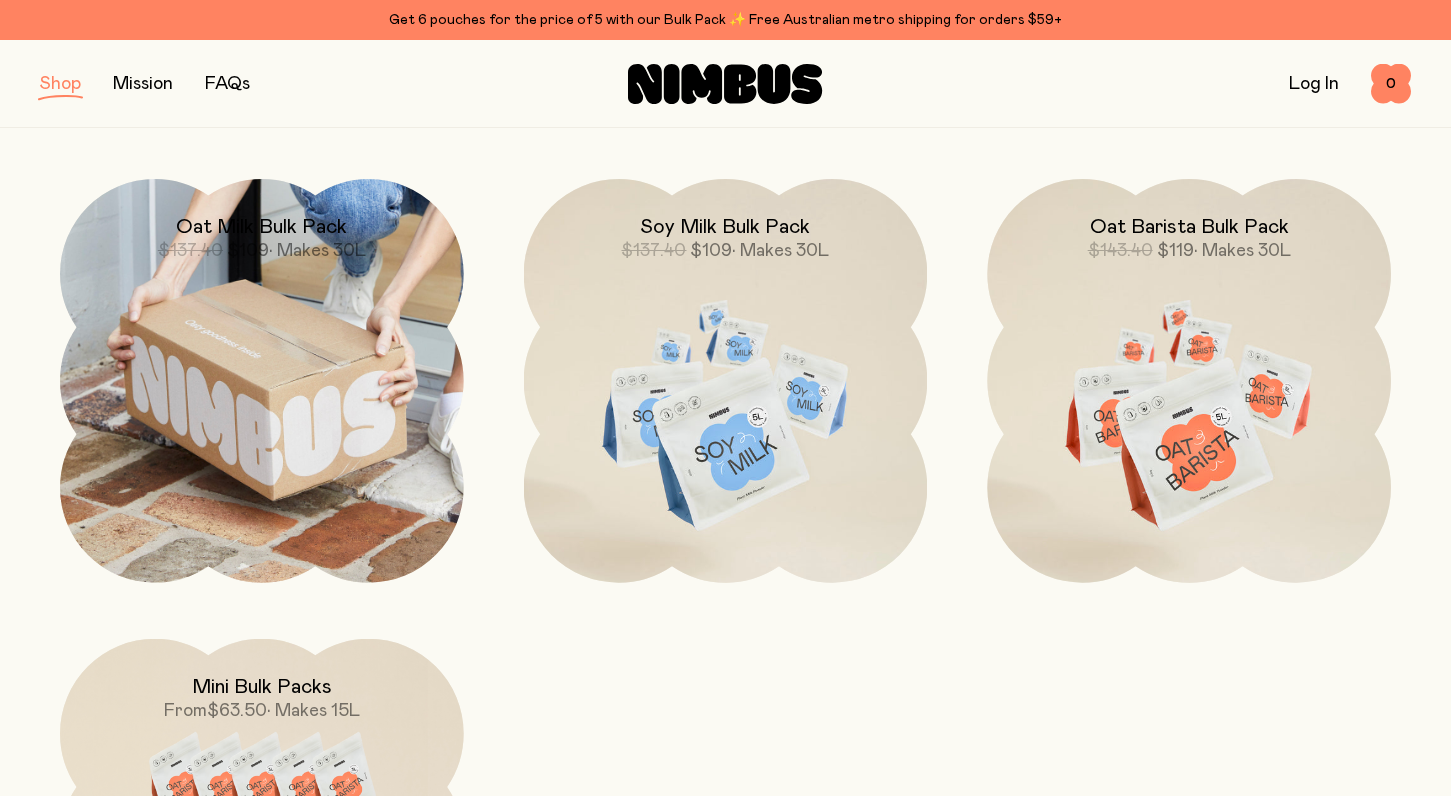 click on "Oat Milk Bulk Pack" at bounding box center [261, 227] 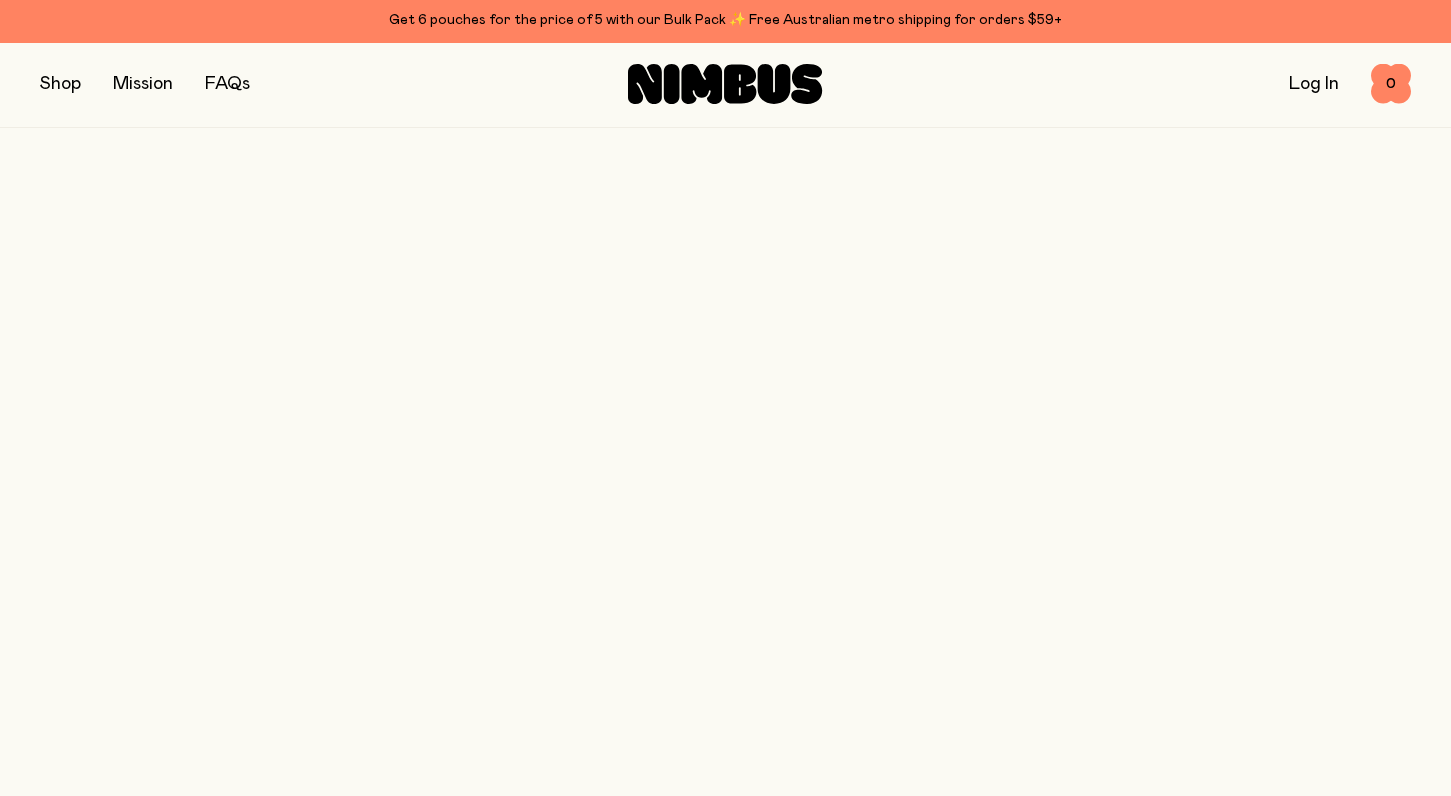 scroll, scrollTop: 0, scrollLeft: 0, axis: both 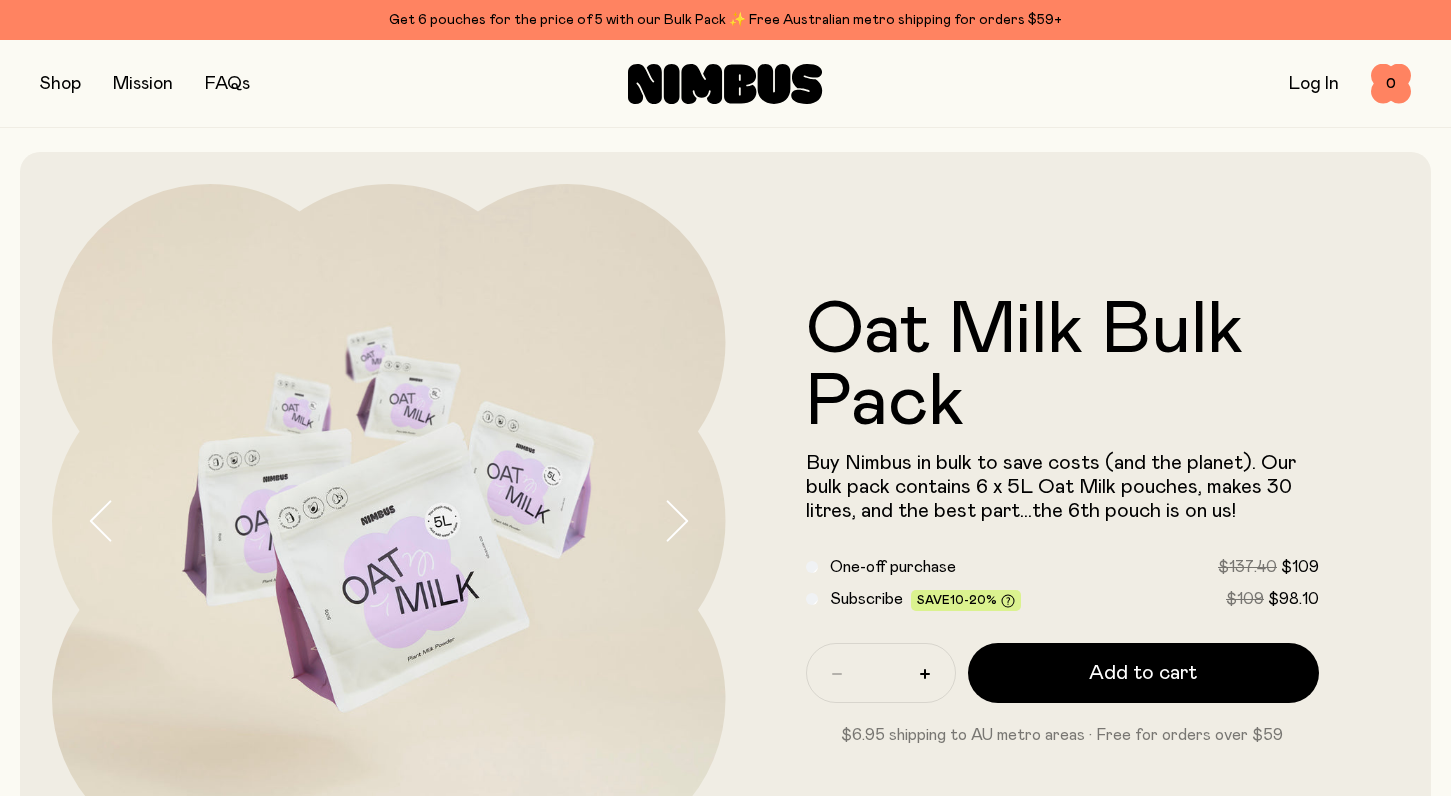 click on "FAQs" at bounding box center (227, 84) 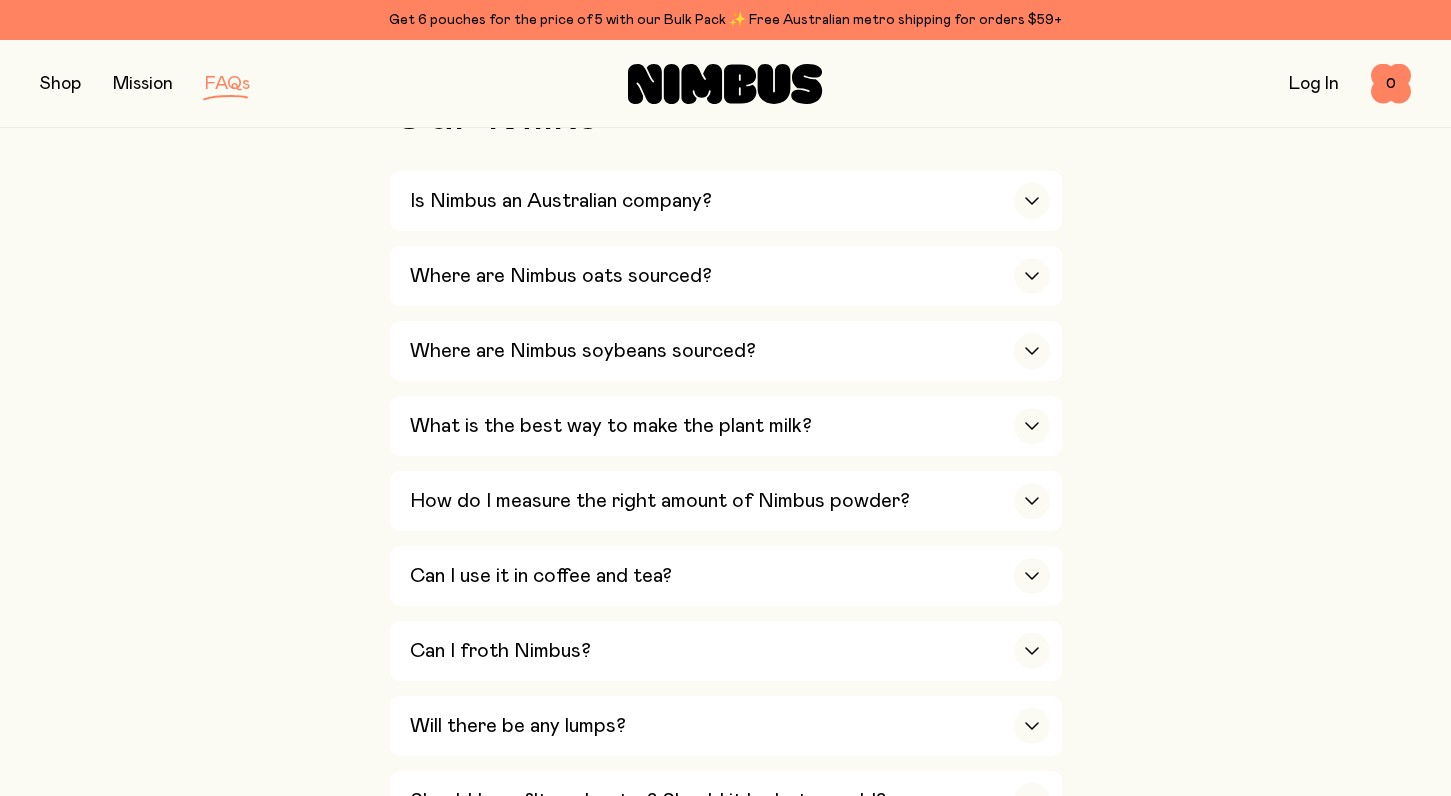 scroll, scrollTop: 510, scrollLeft: 0, axis: vertical 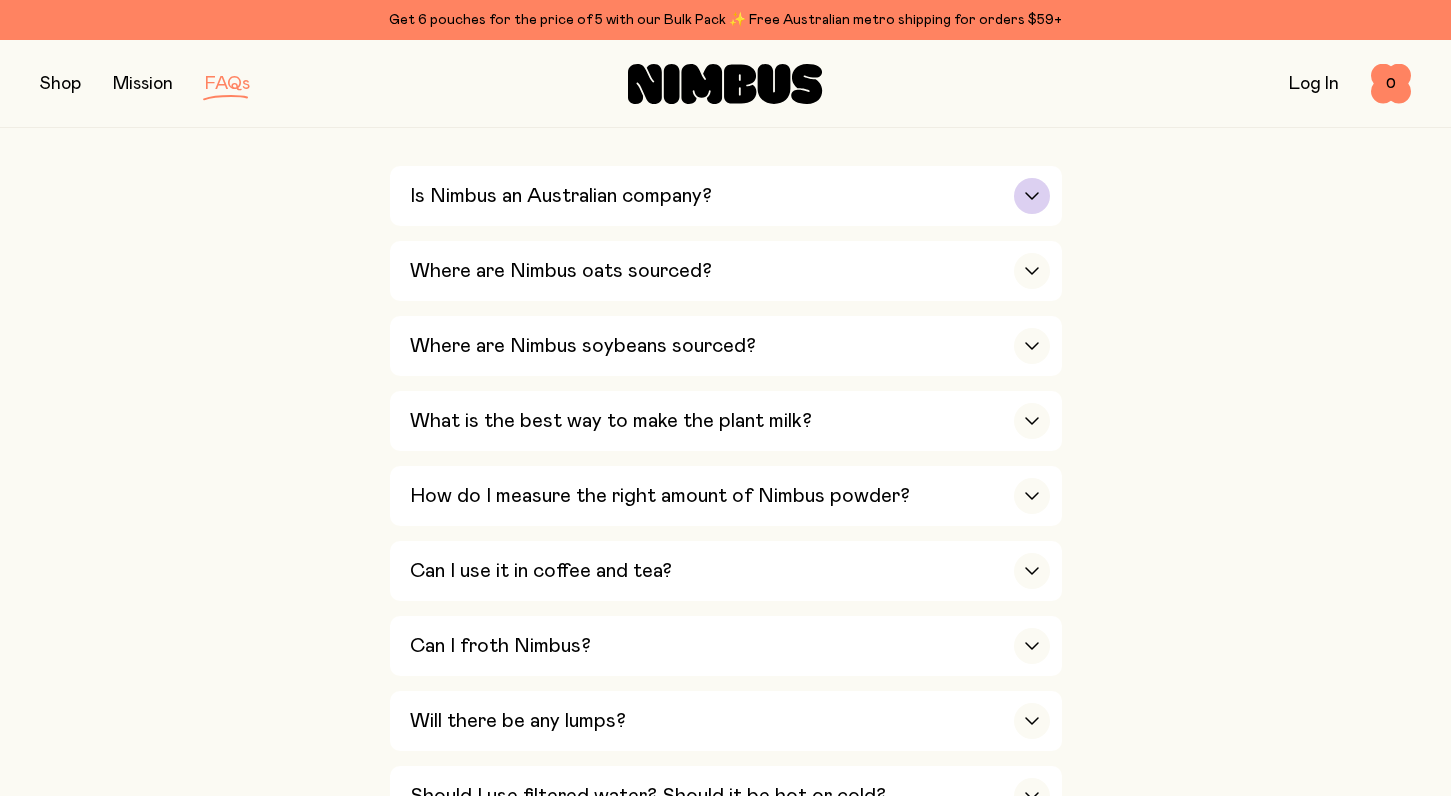 click at bounding box center (1032, 196) 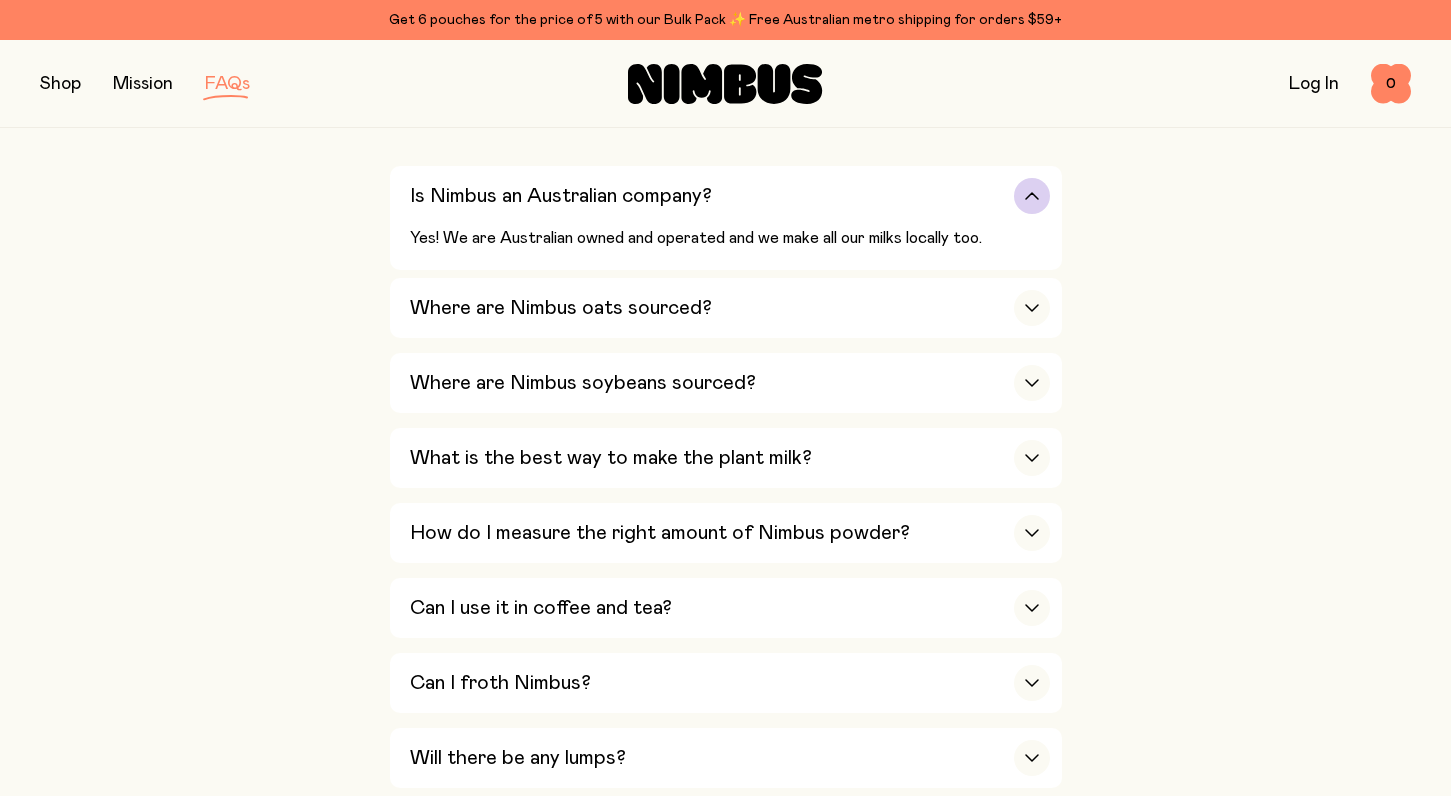 click at bounding box center [1032, 196] 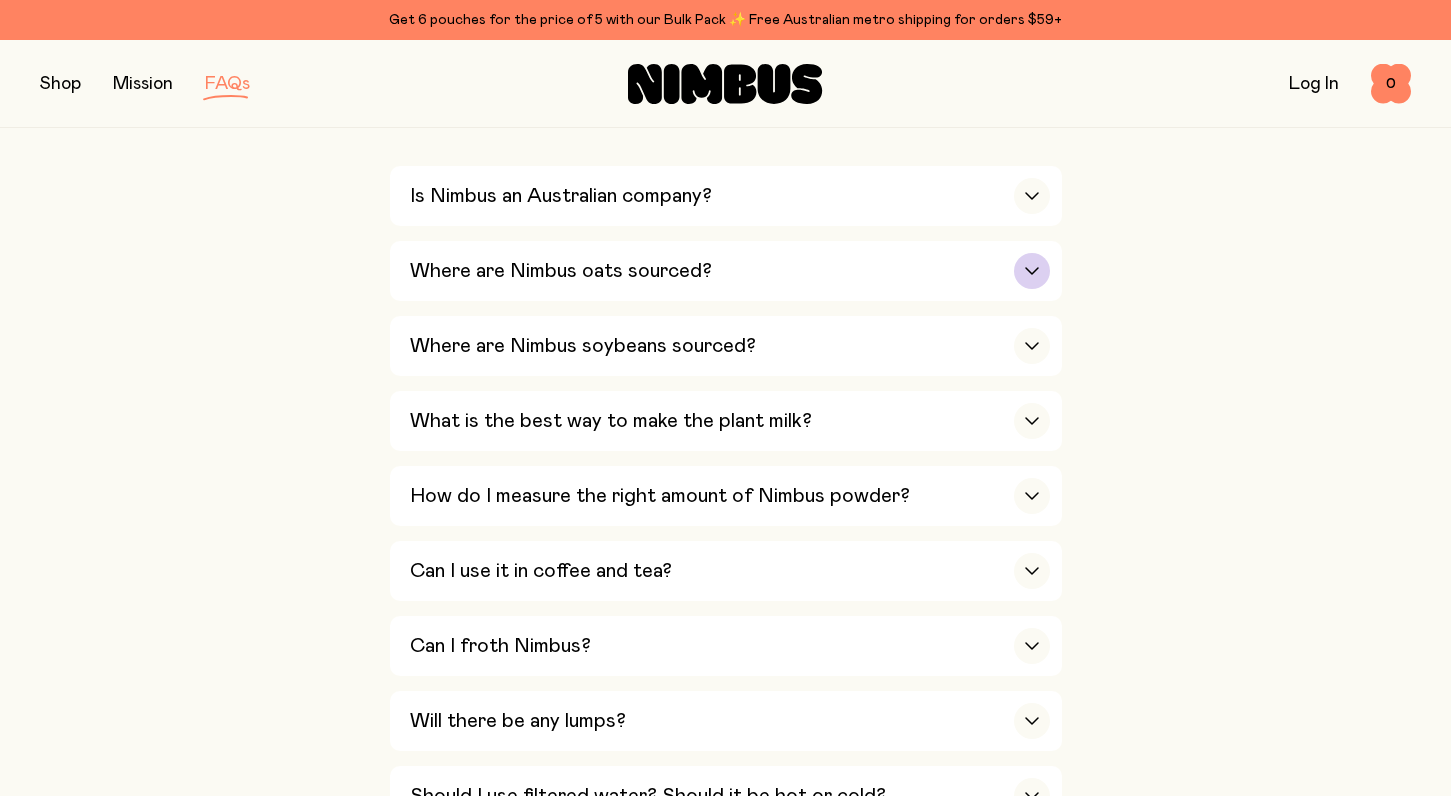 click at bounding box center [1032, 271] 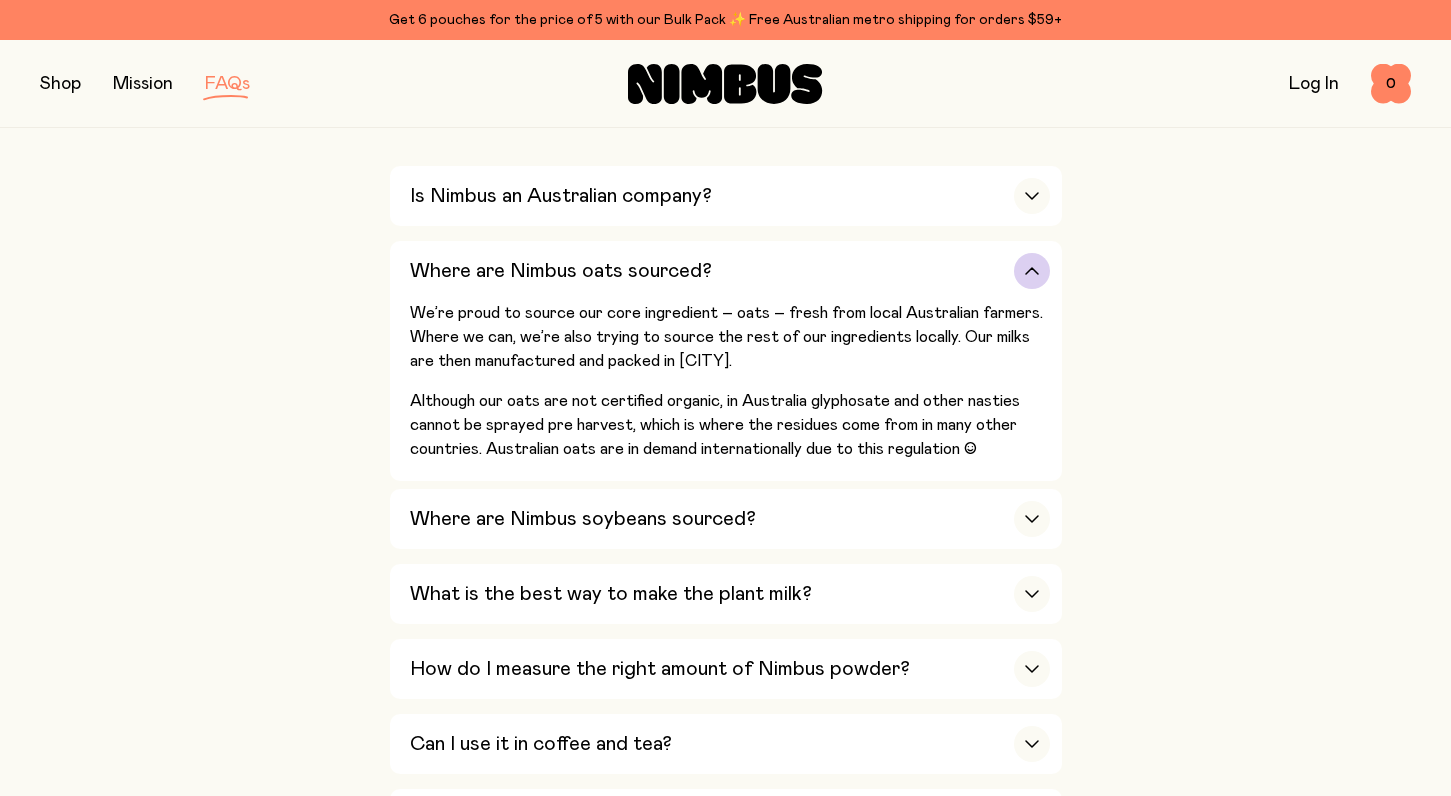 click at bounding box center (1032, 271) 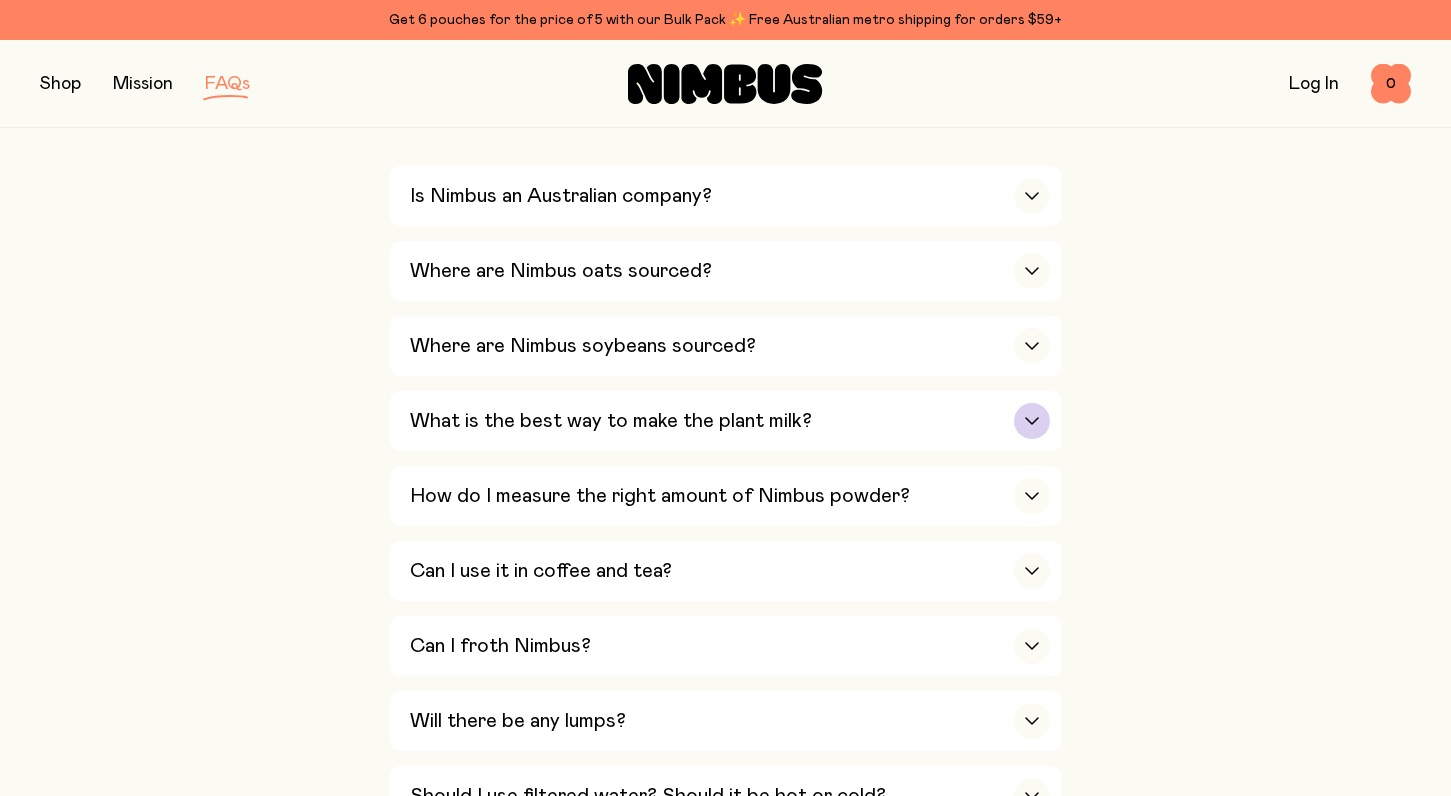 click at bounding box center [1032, 421] 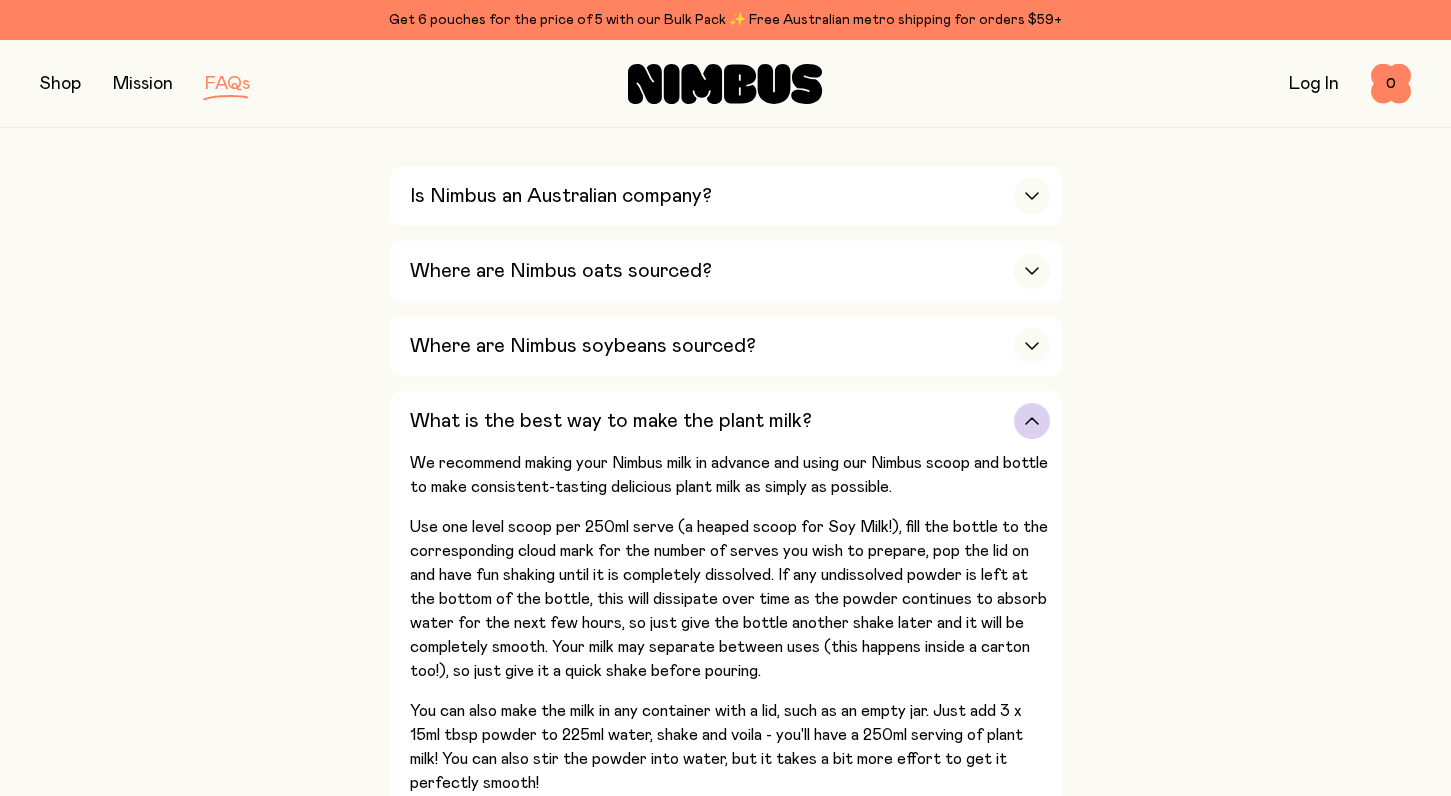 click at bounding box center [1032, 421] 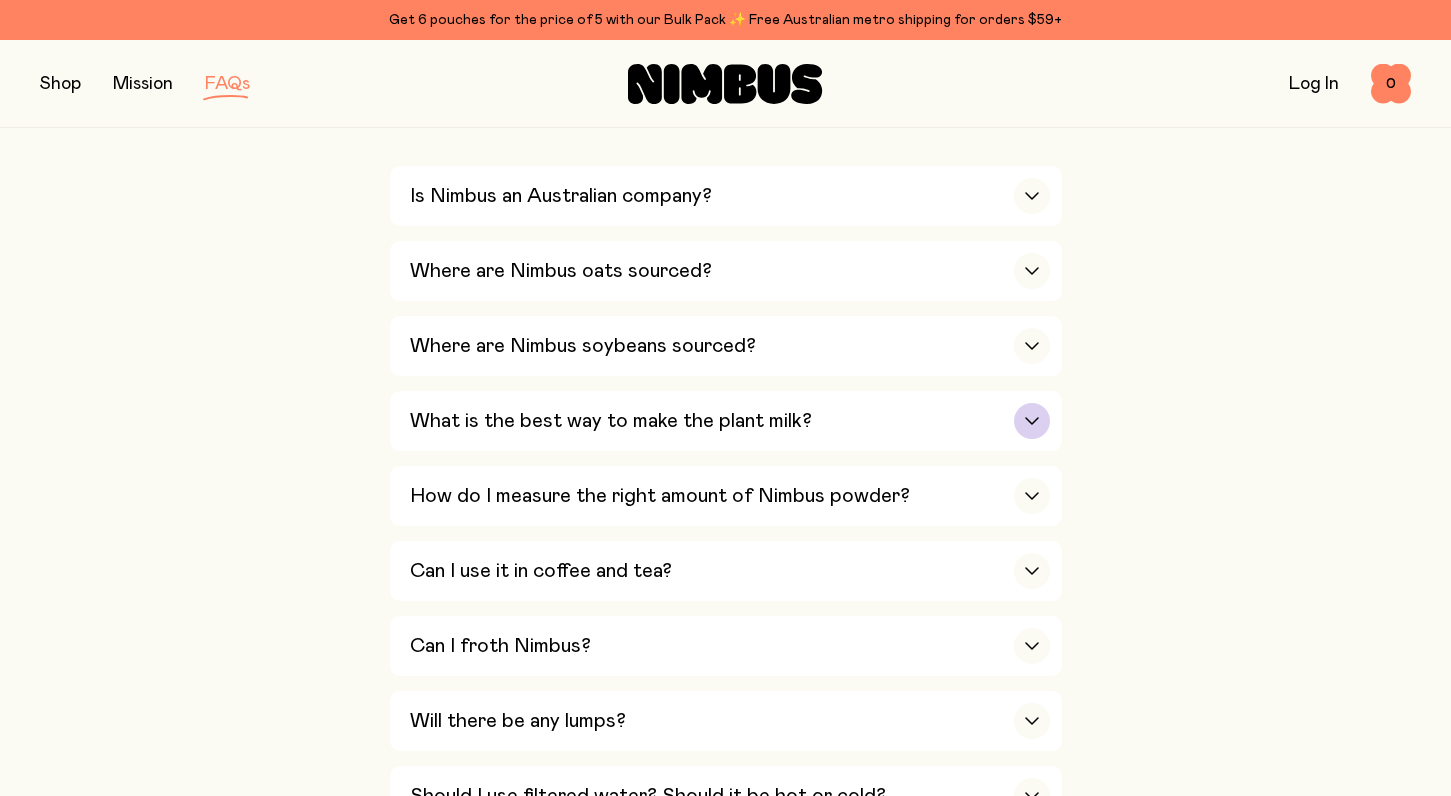 click at bounding box center (1032, 421) 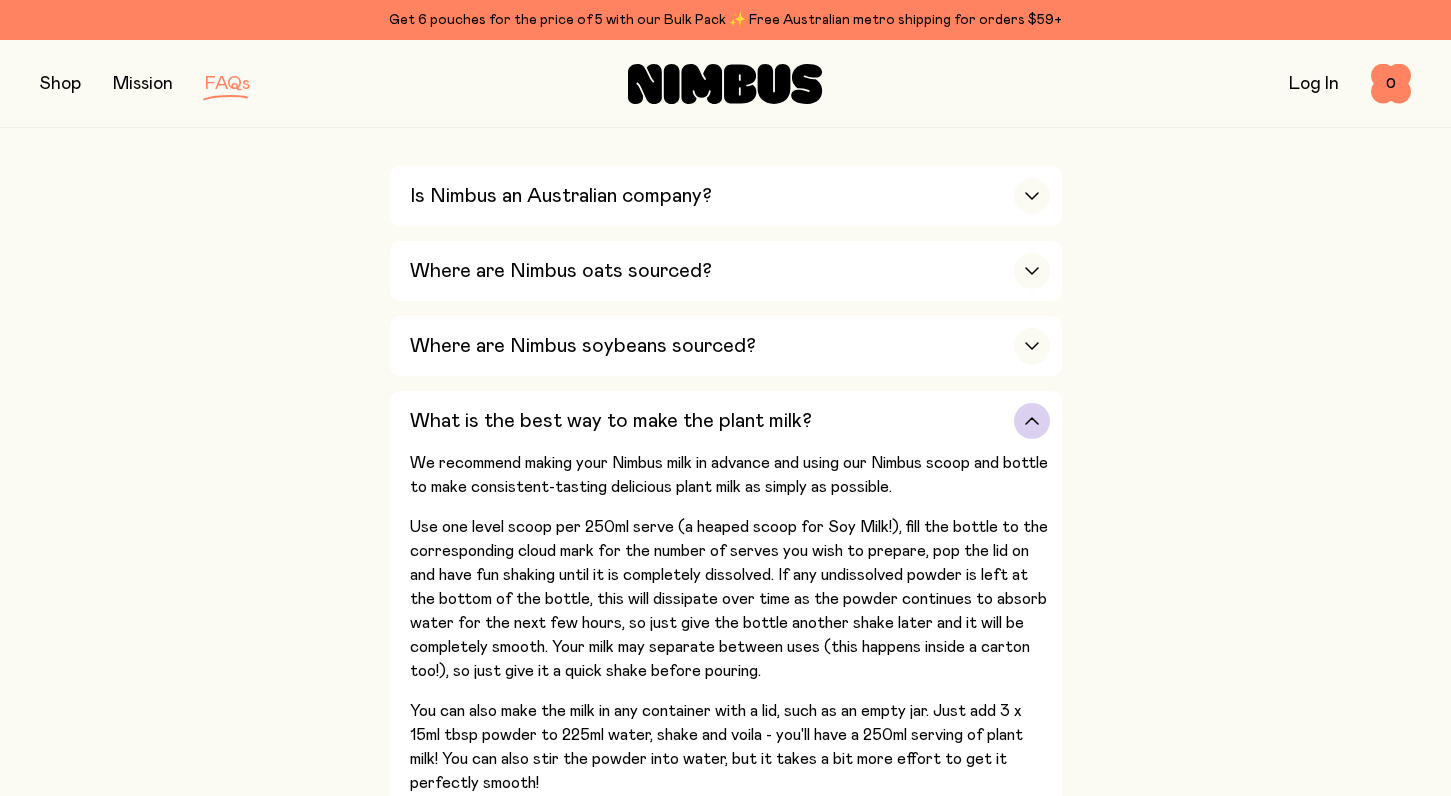 click at bounding box center [1032, 421] 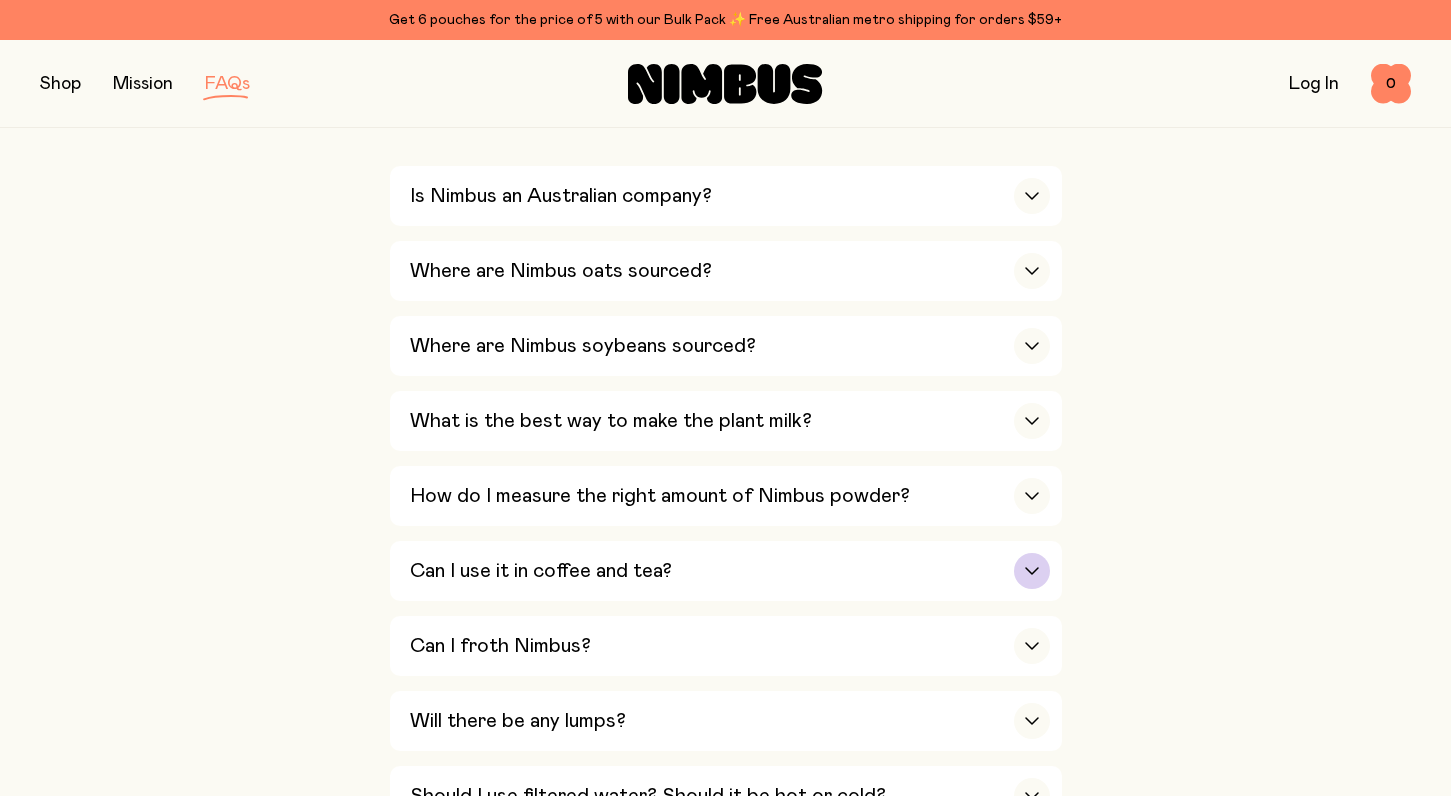 click 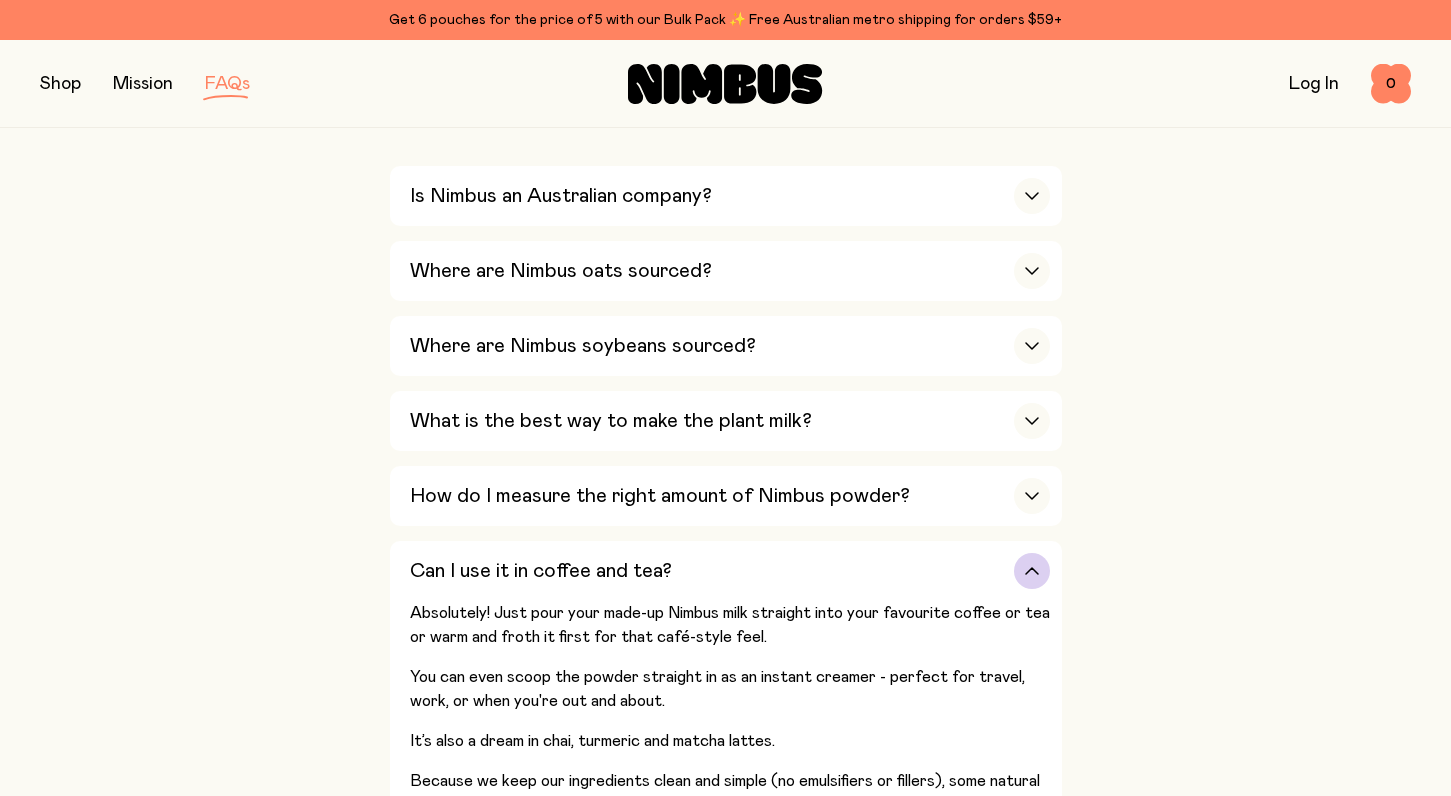 click 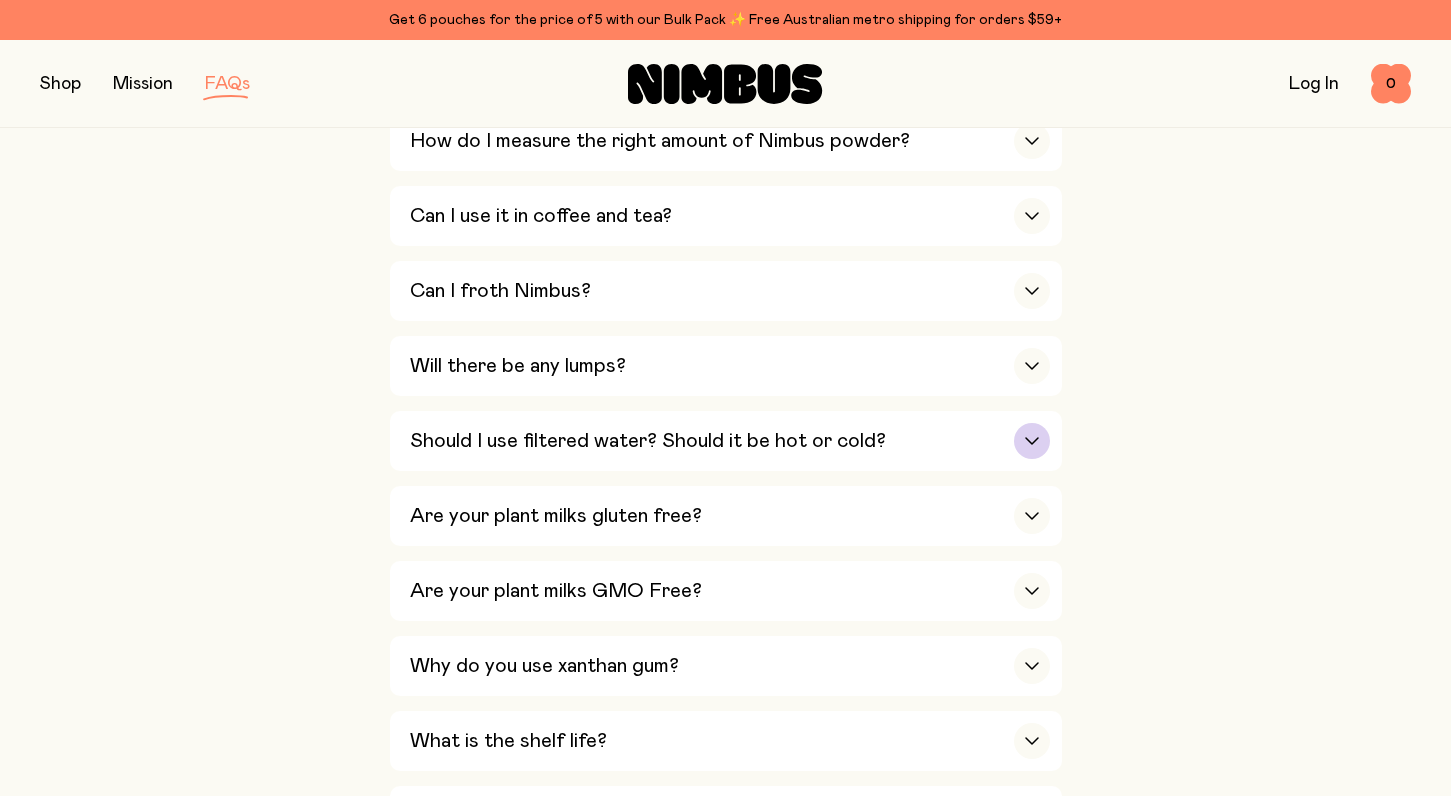 scroll, scrollTop: 875, scrollLeft: 0, axis: vertical 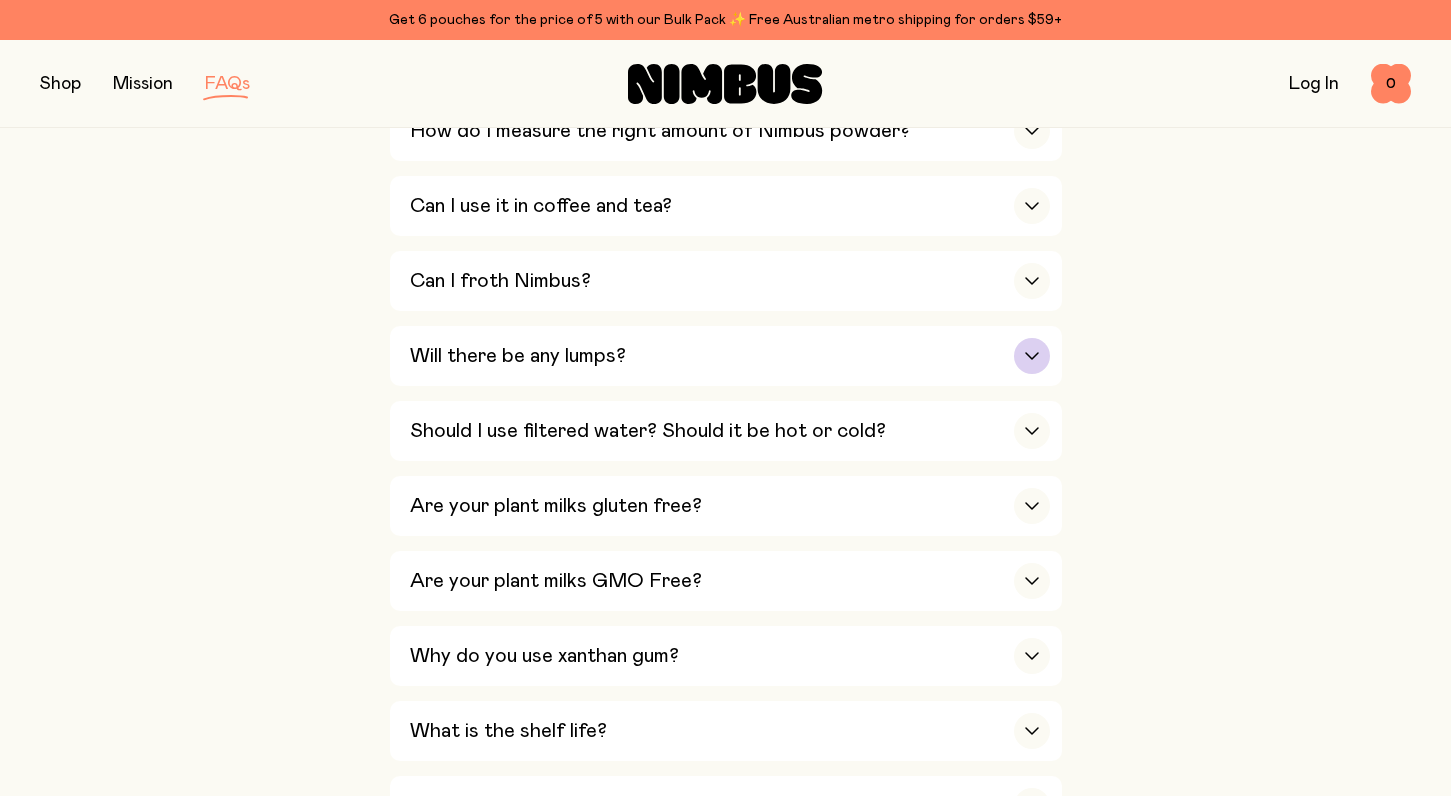 click 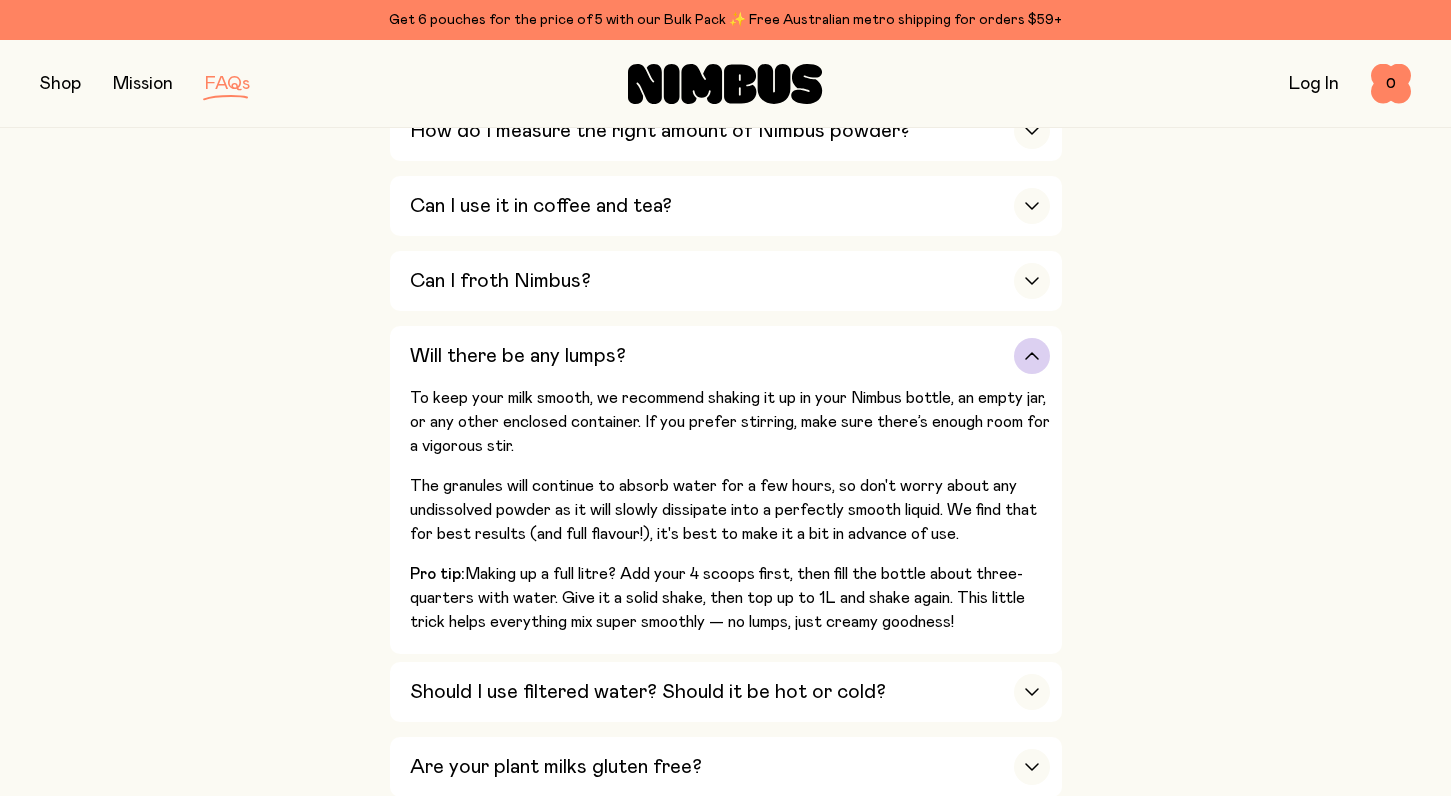 click 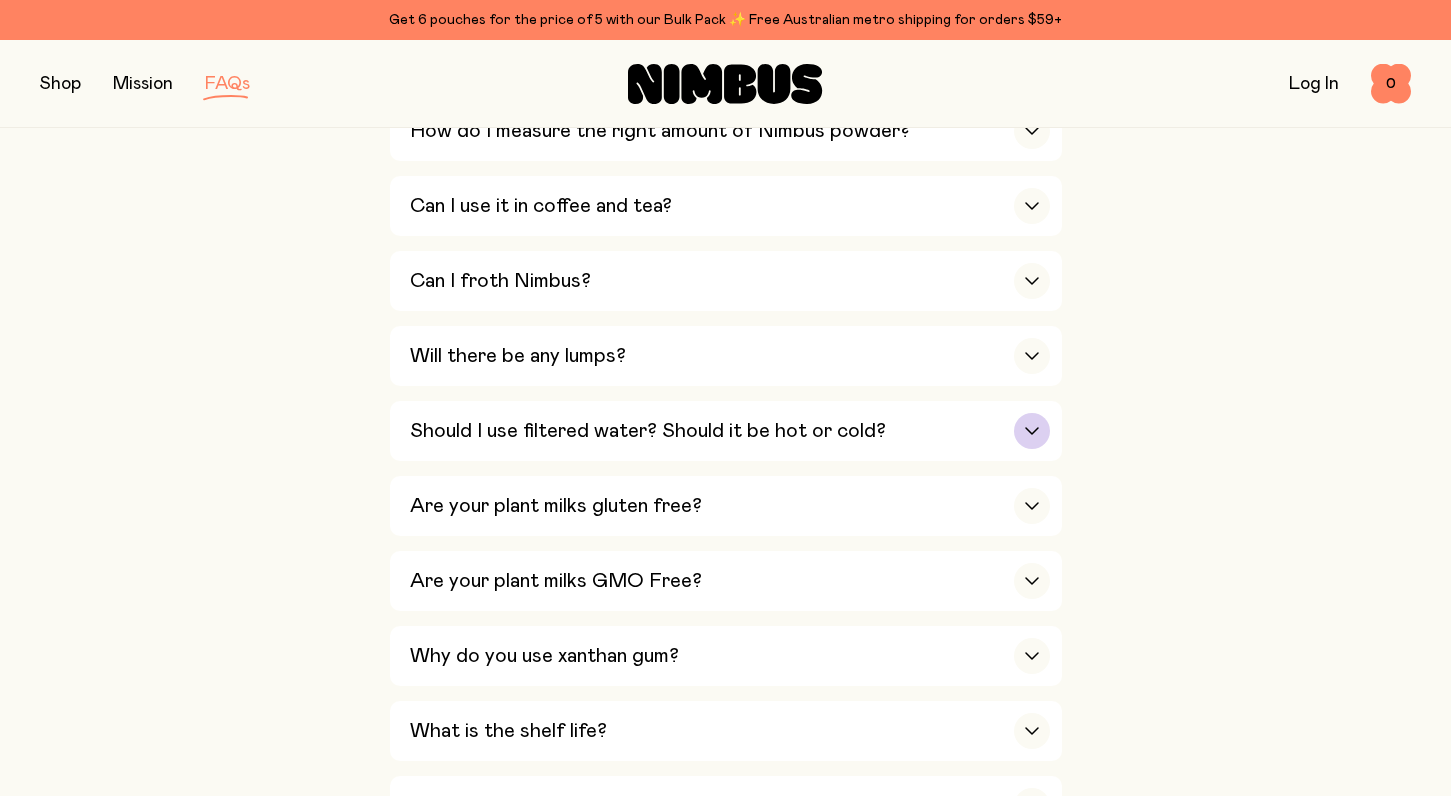 click at bounding box center [1032, 431] 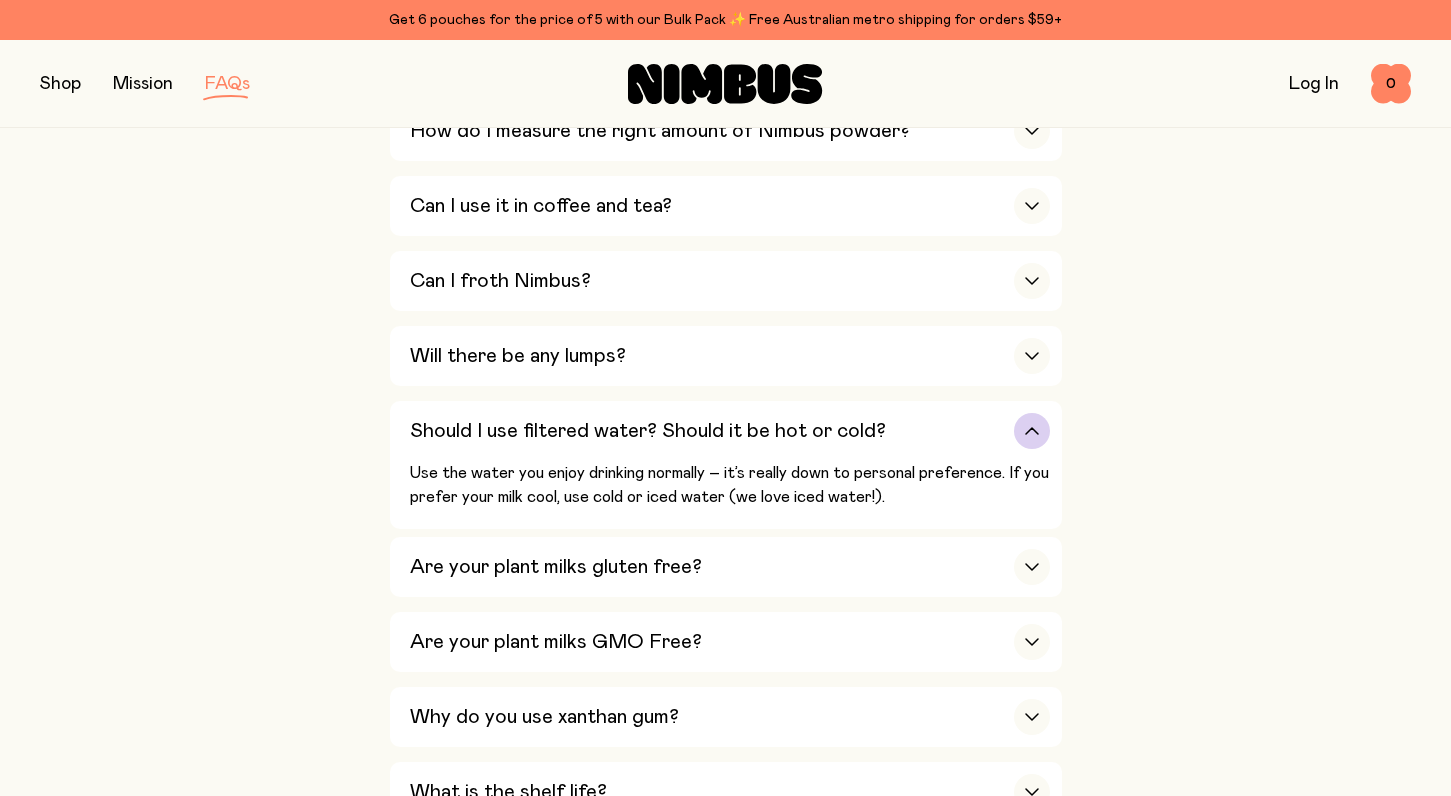 click at bounding box center [1032, 431] 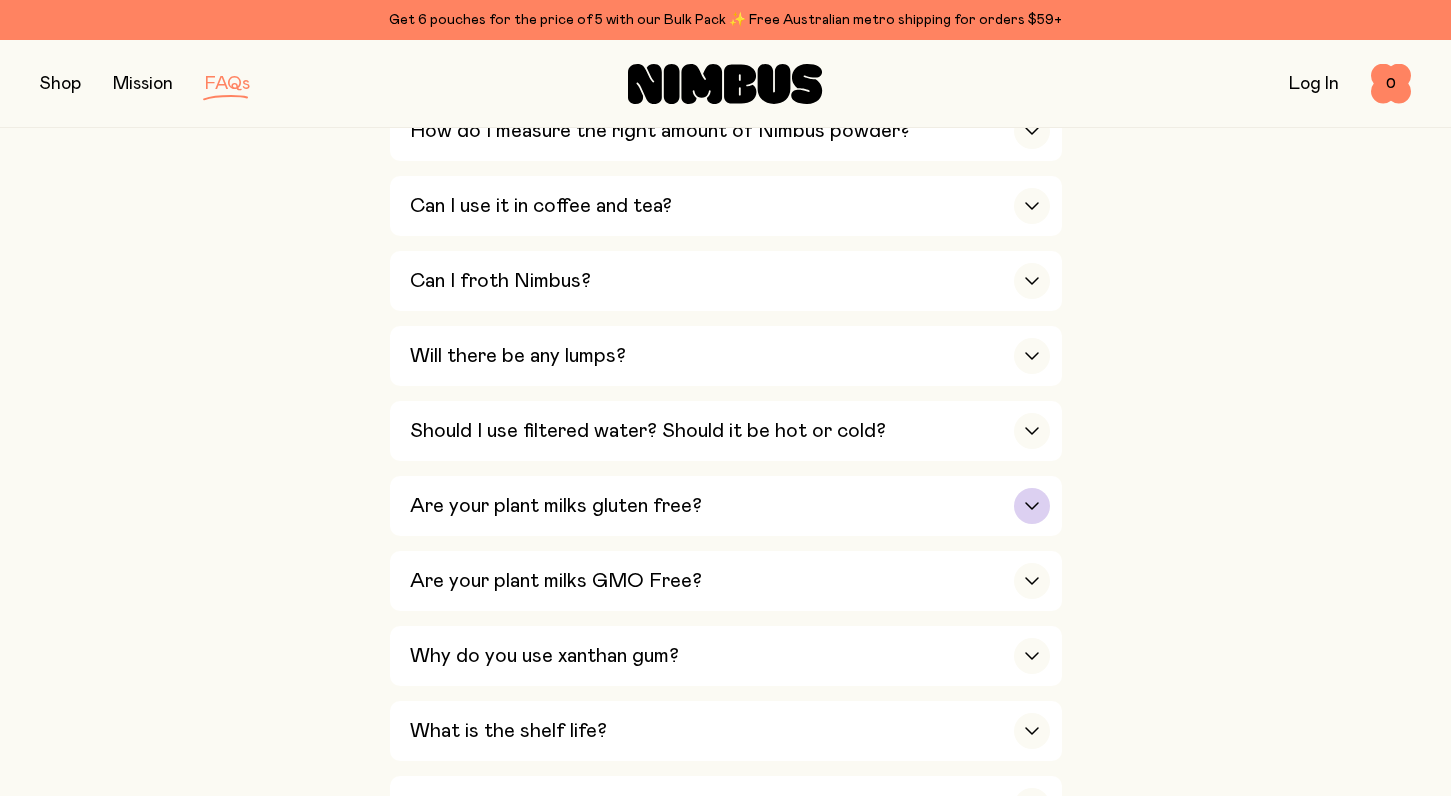 click on "Are your plant milks gluten free?" at bounding box center (730, 506) 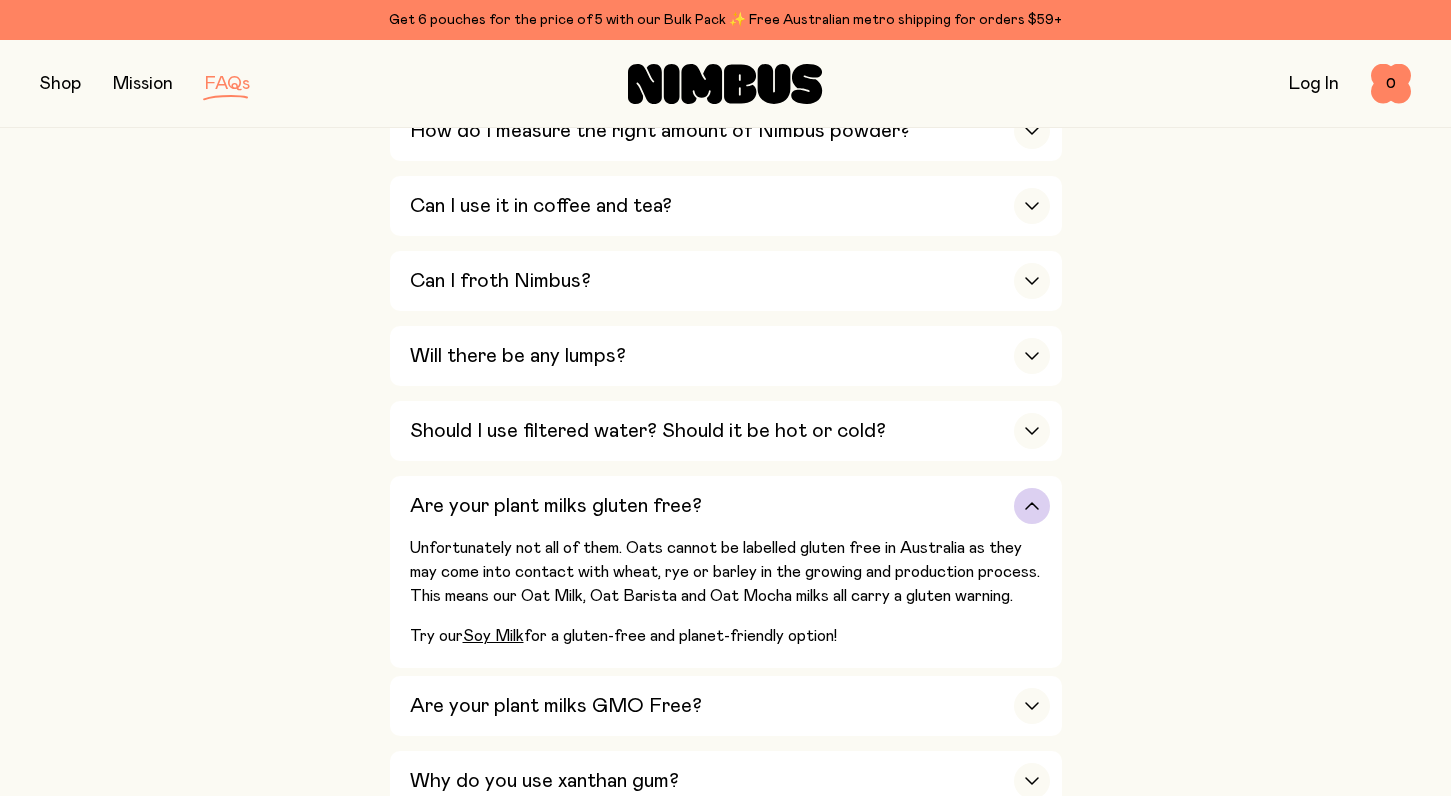 click at bounding box center [1032, 506] 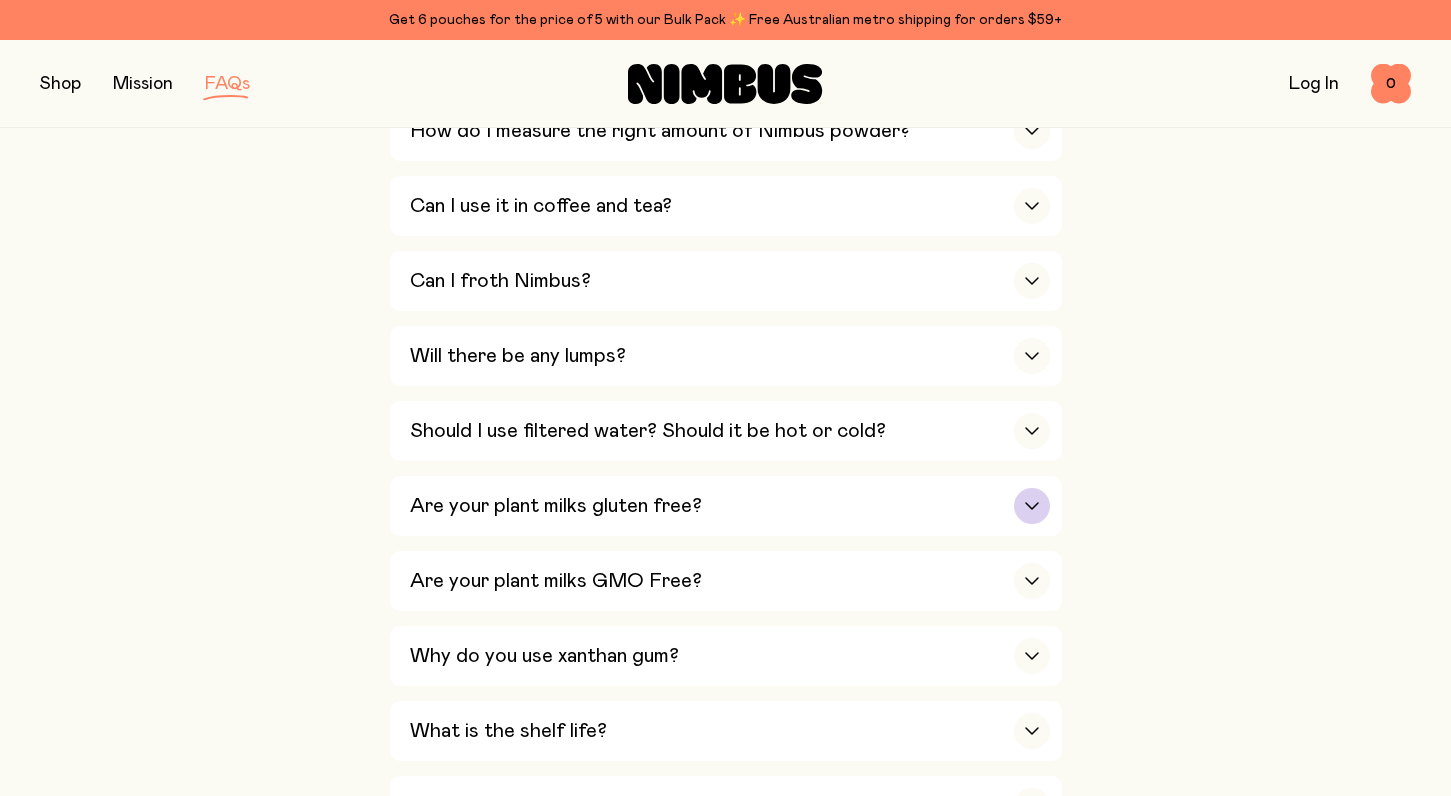 click at bounding box center [1032, 506] 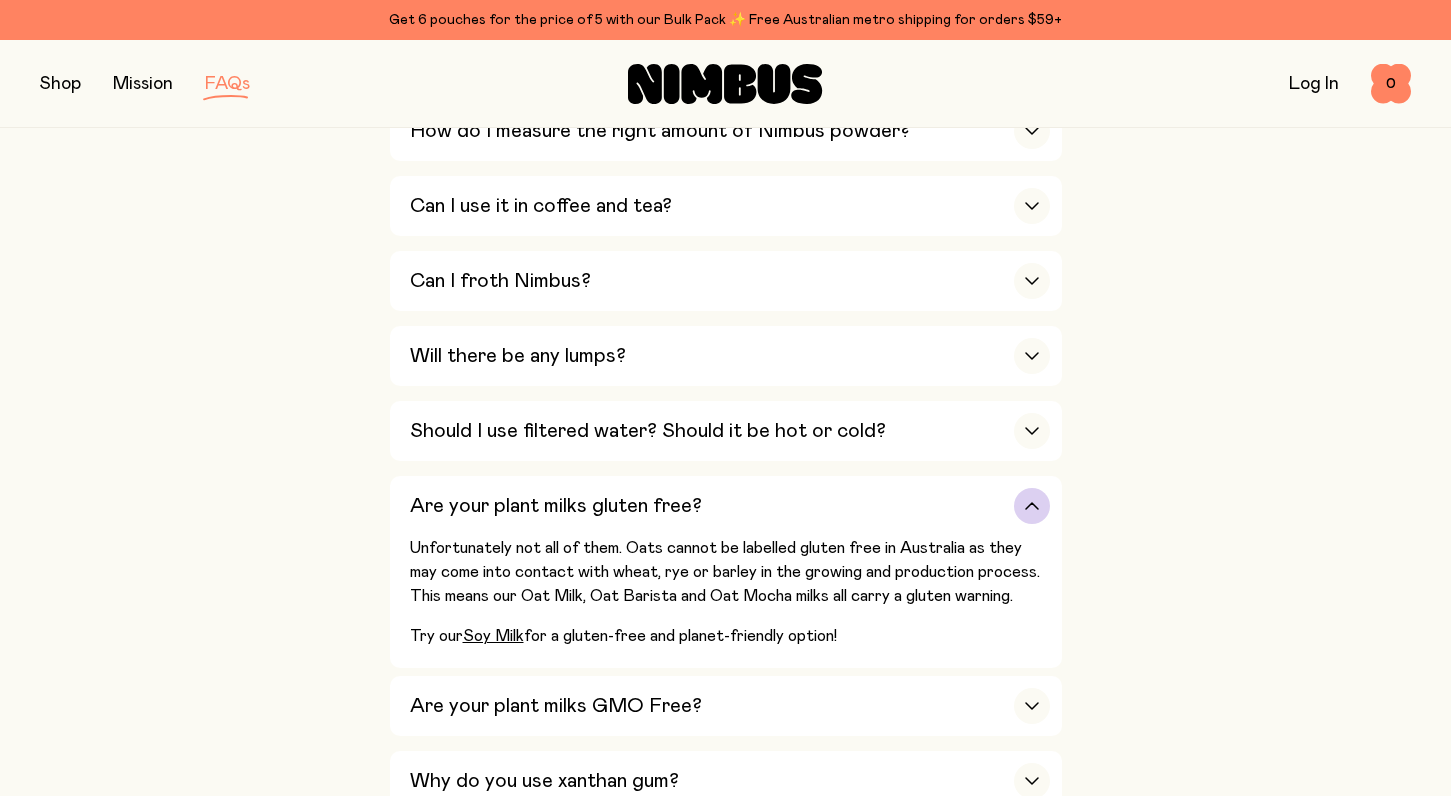 click at bounding box center (1032, 506) 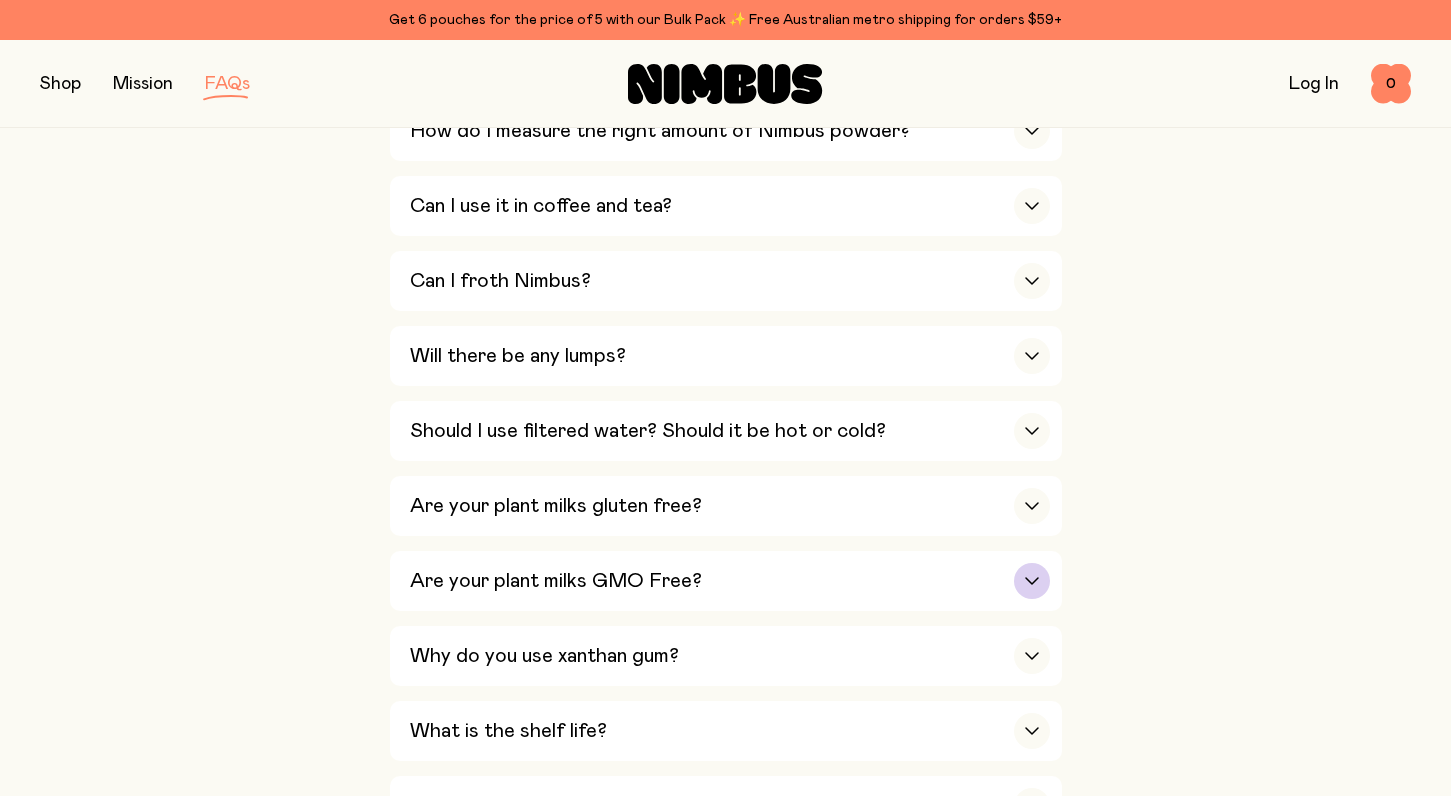click 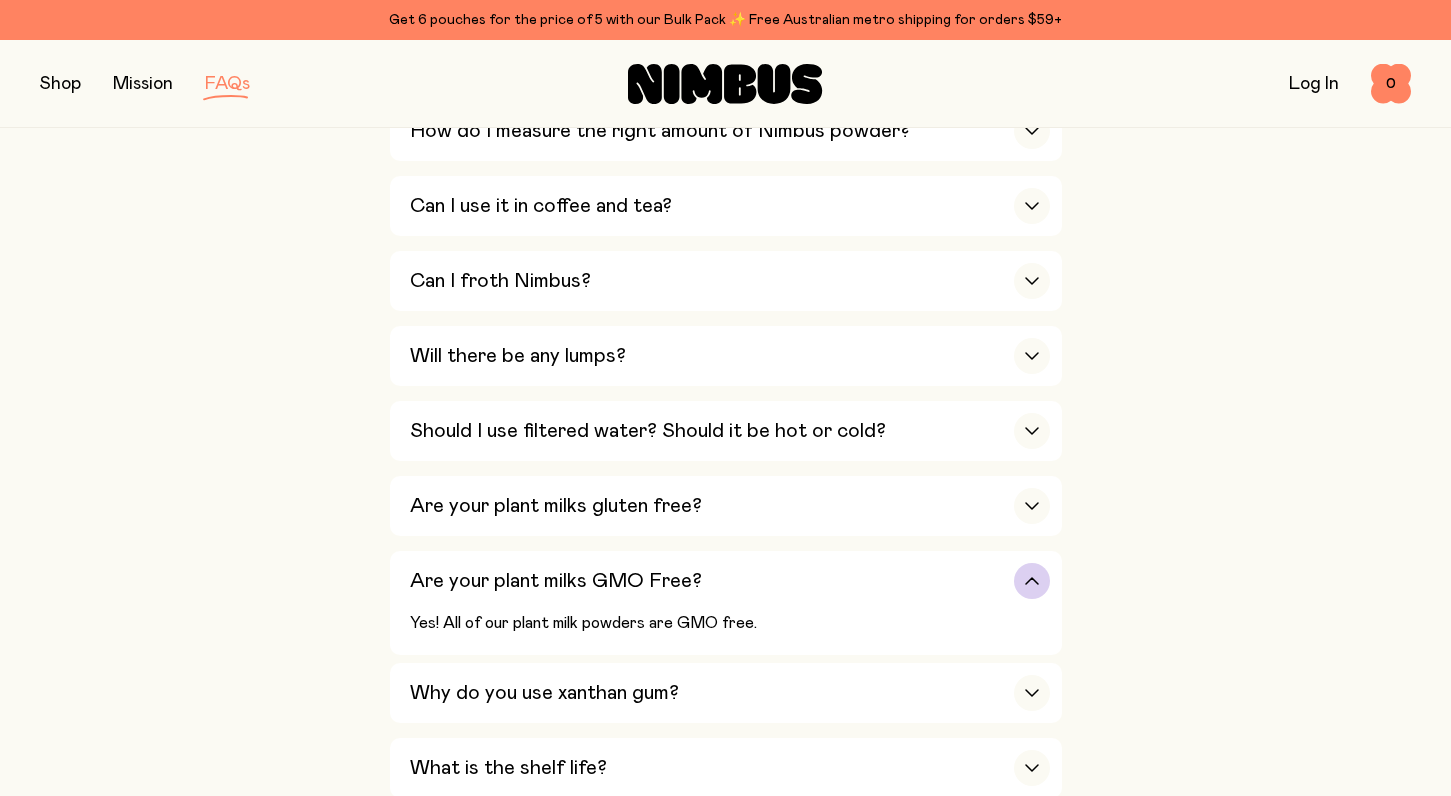 click 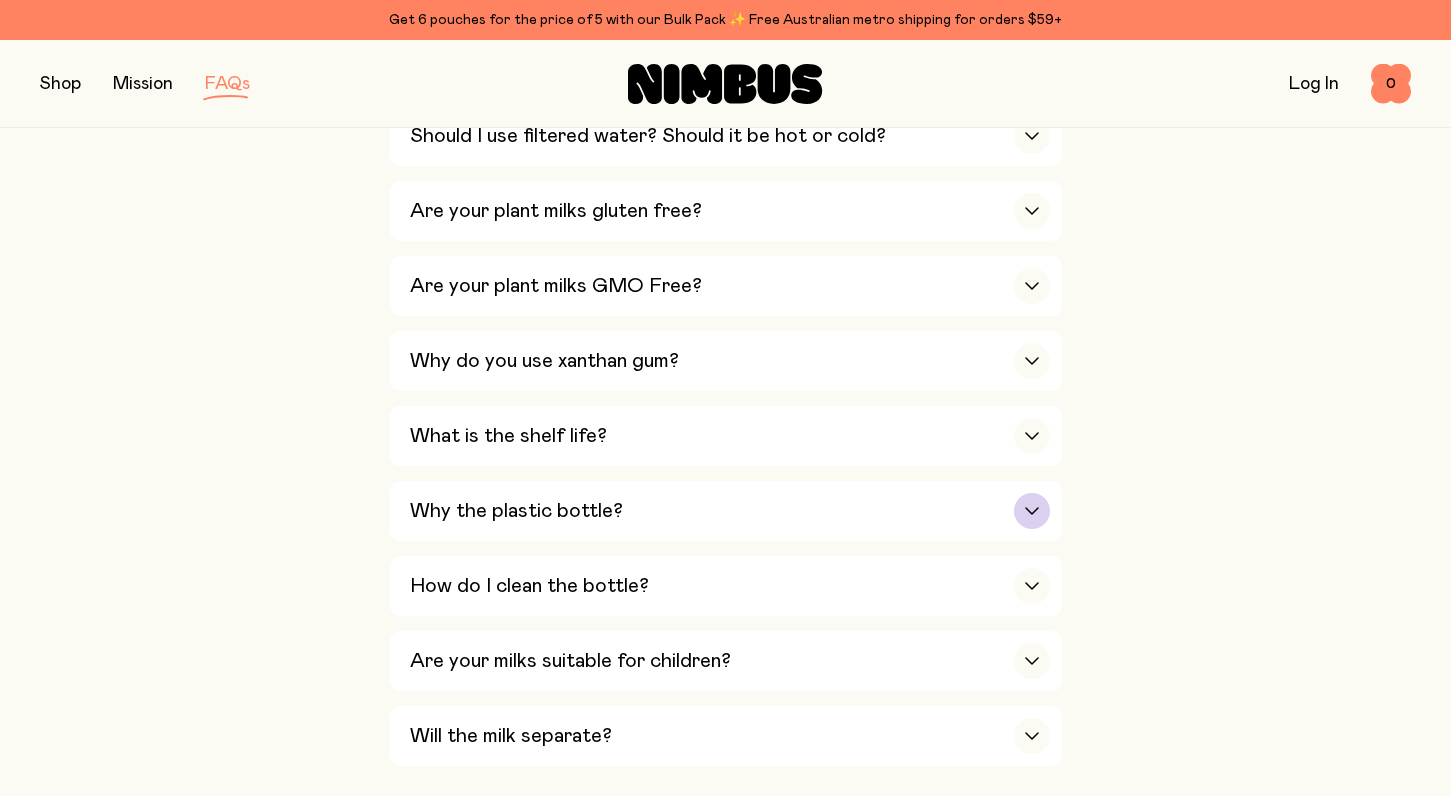 scroll, scrollTop: 1178, scrollLeft: 0, axis: vertical 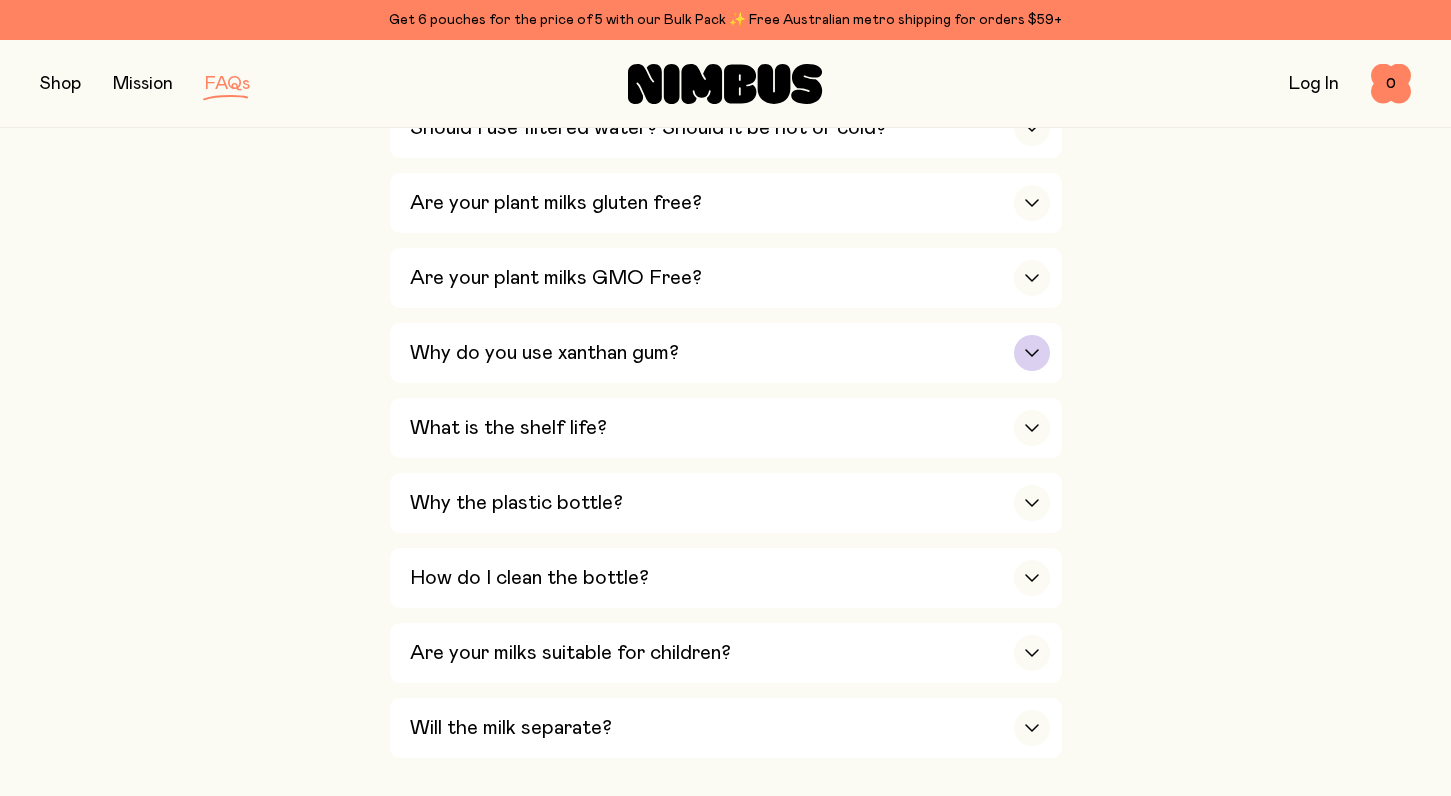 click 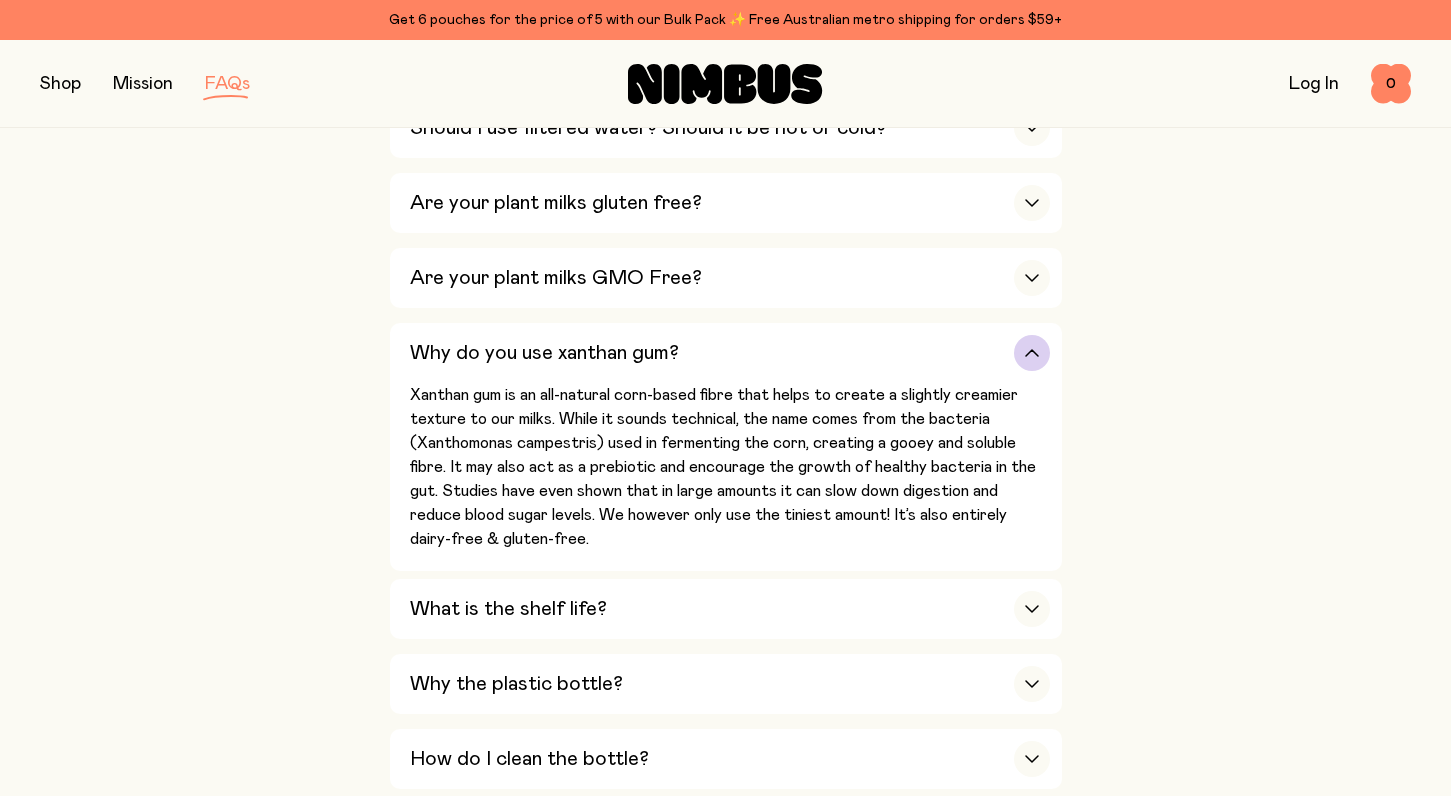 click 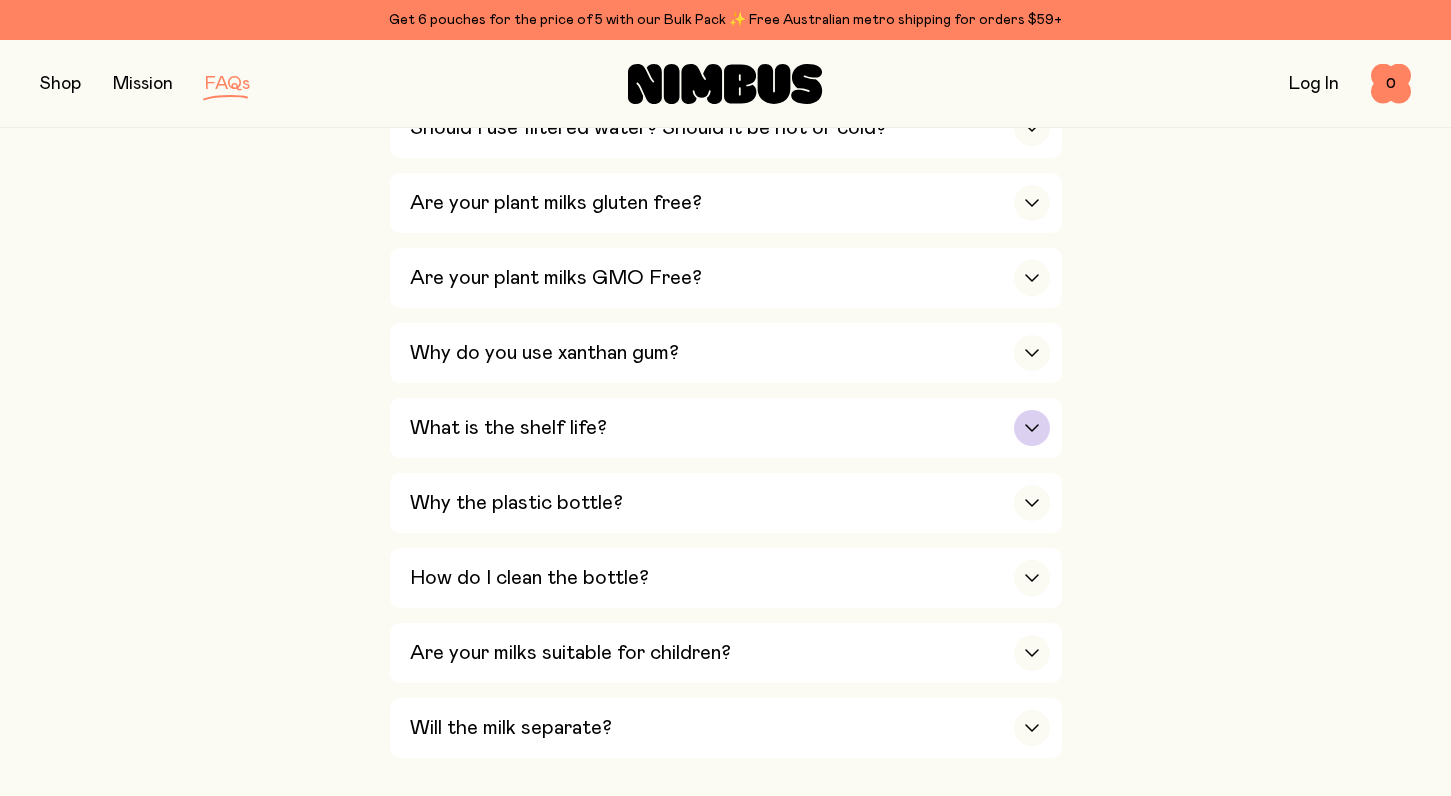 click 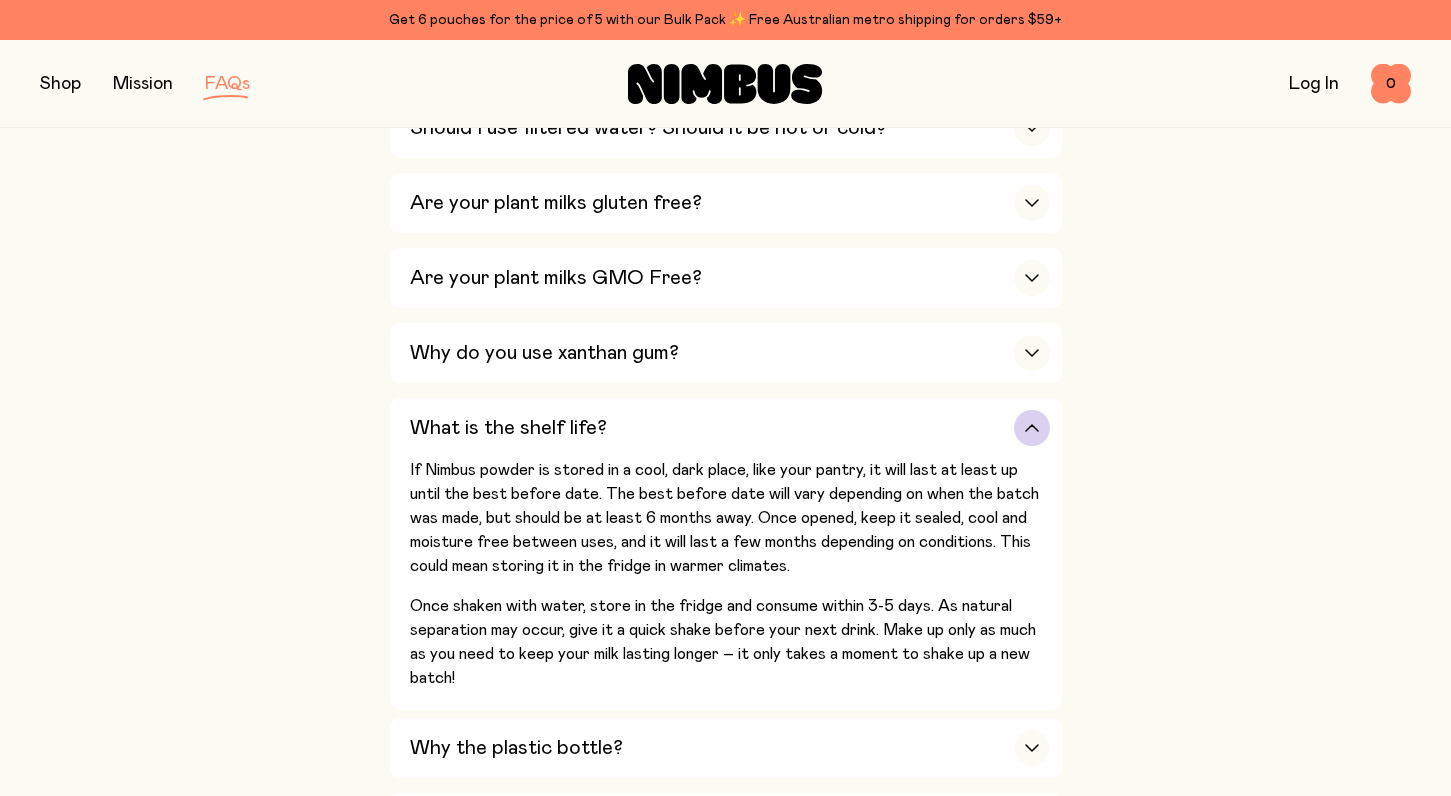 click 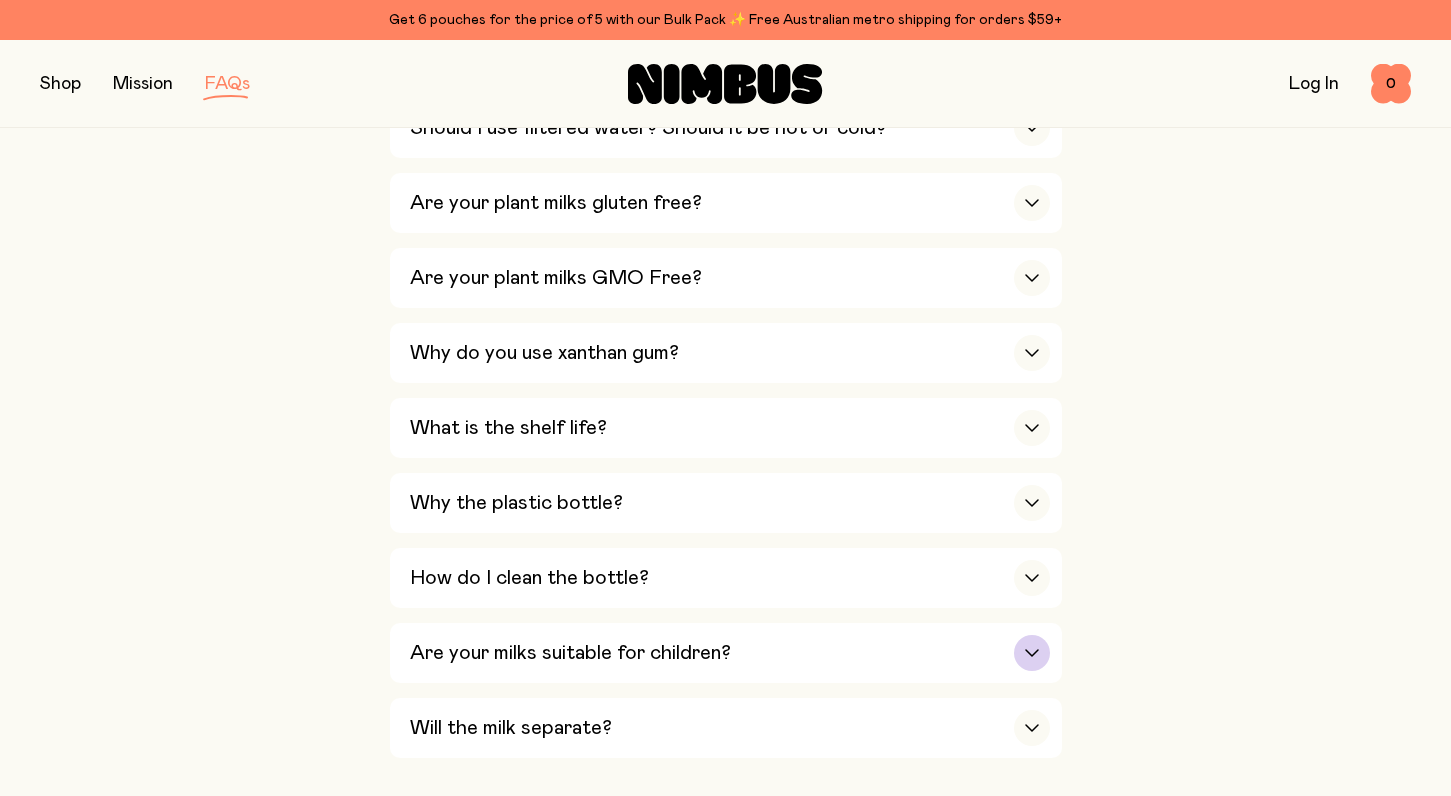 click at bounding box center [1032, 653] 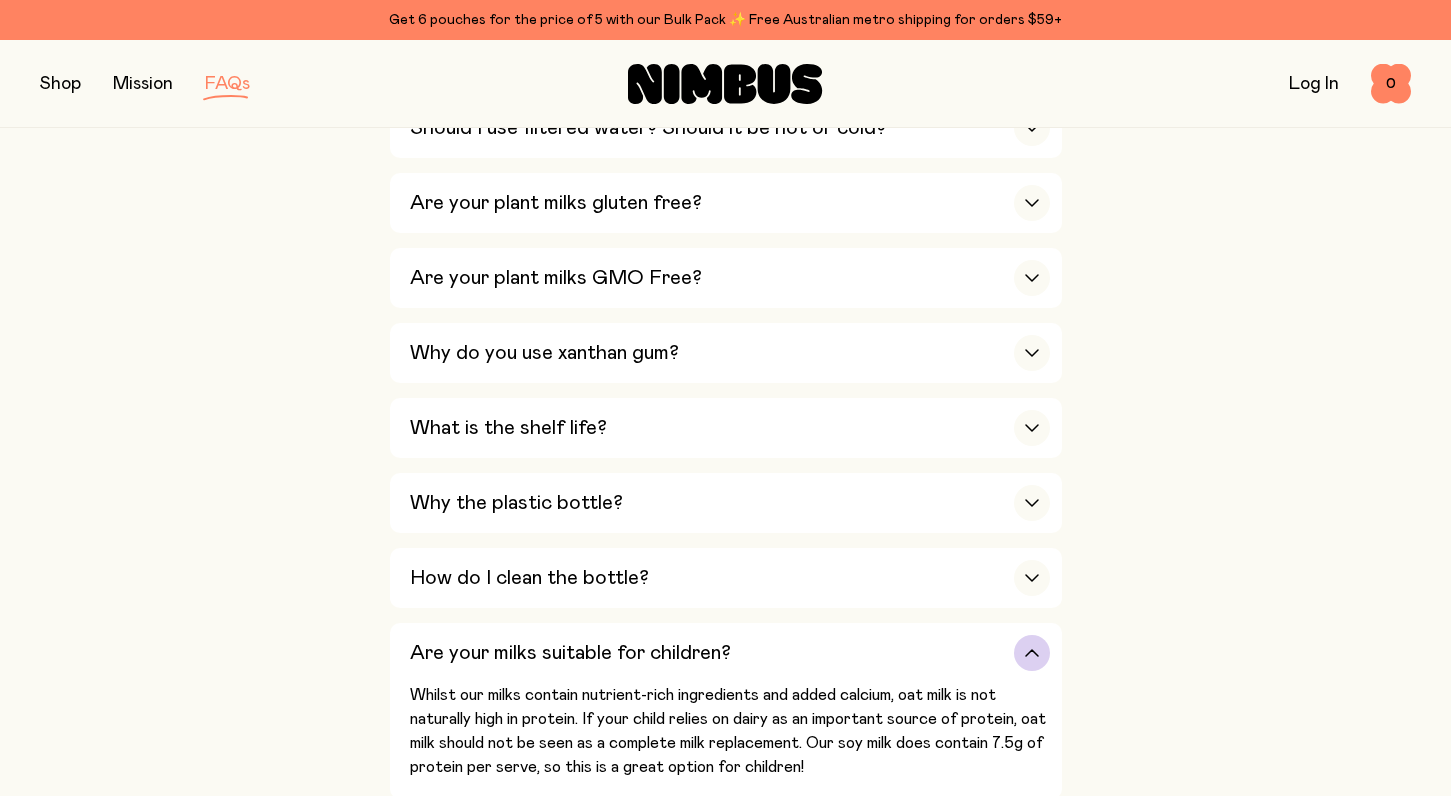 click at bounding box center [1032, 653] 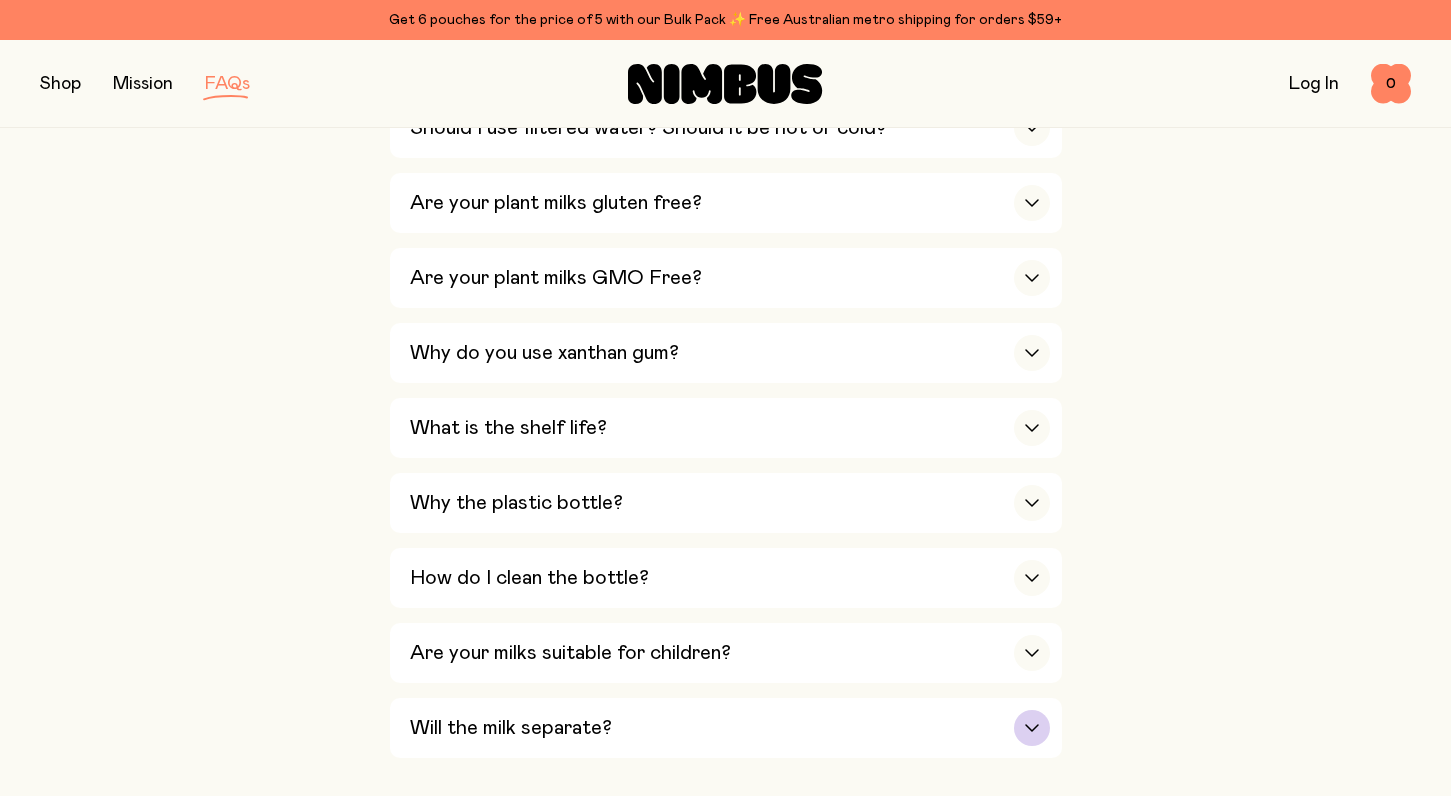 click at bounding box center [1032, 728] 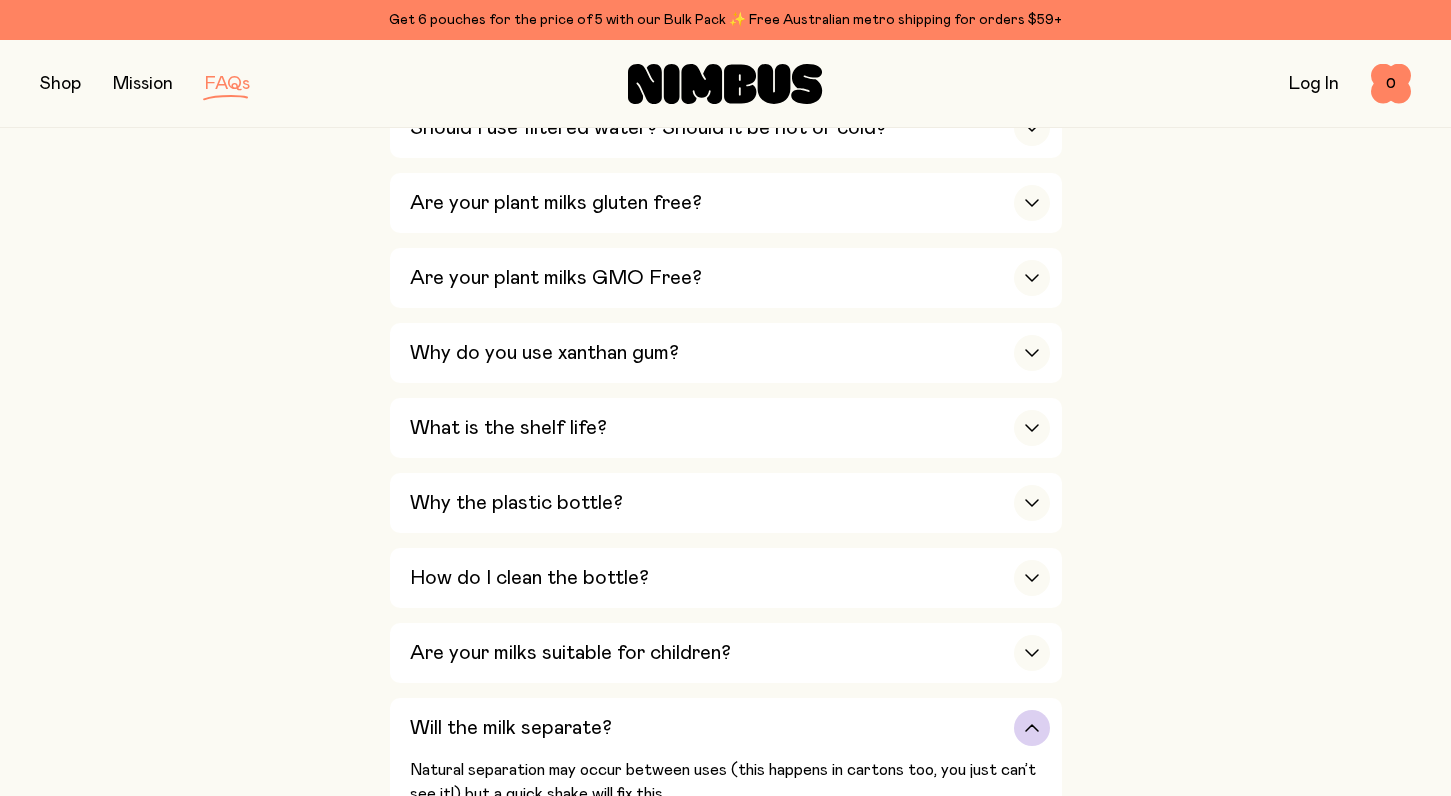 click at bounding box center (1032, 728) 